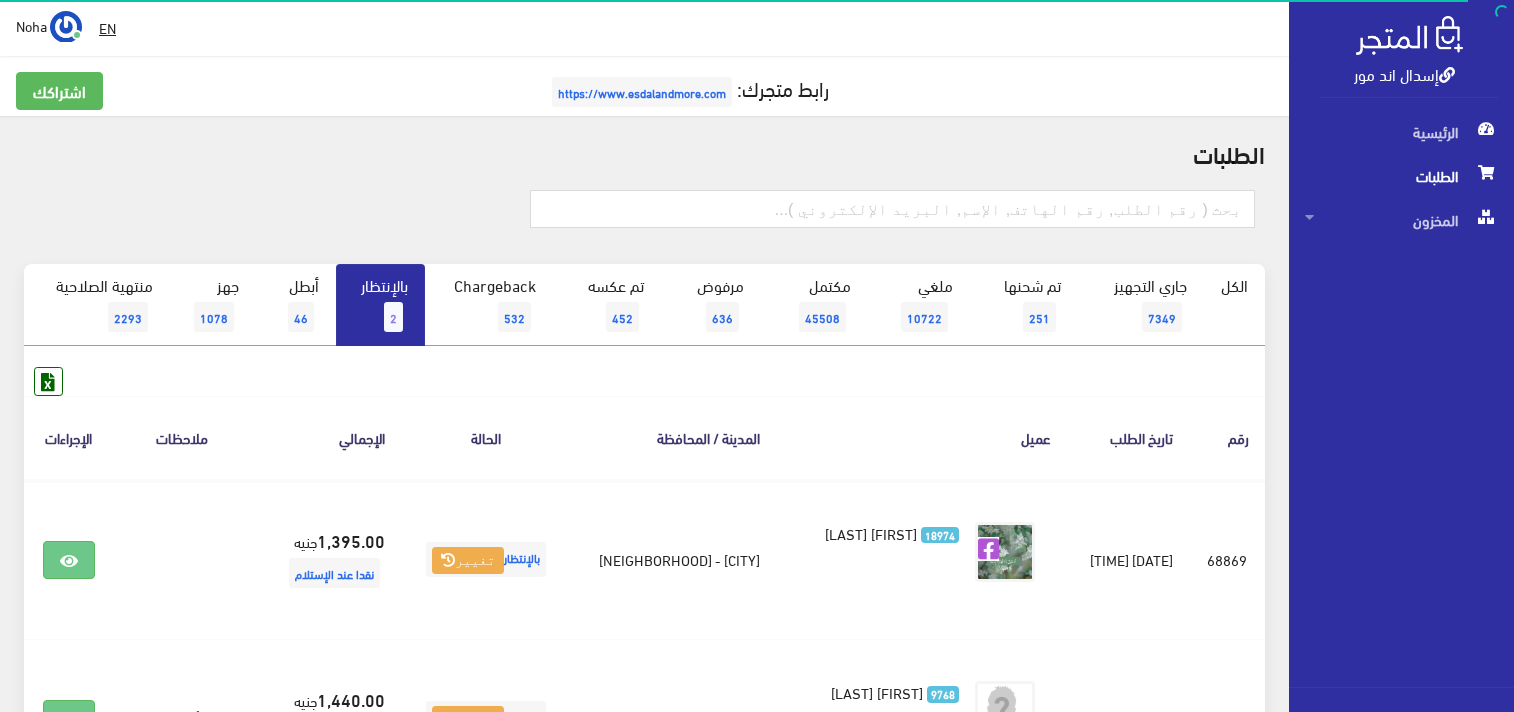 scroll, scrollTop: 111, scrollLeft: 0, axis: vertical 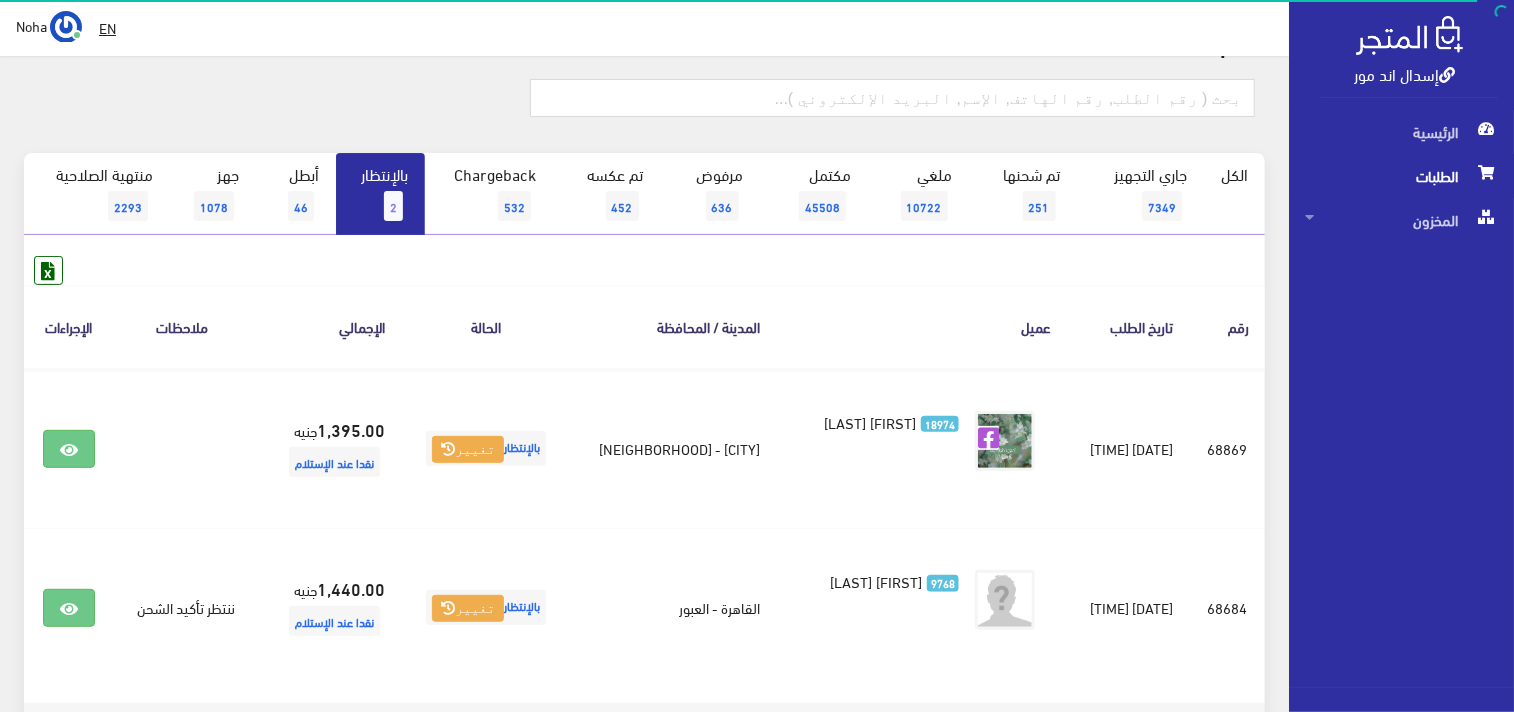 click on "2" at bounding box center (393, 206) 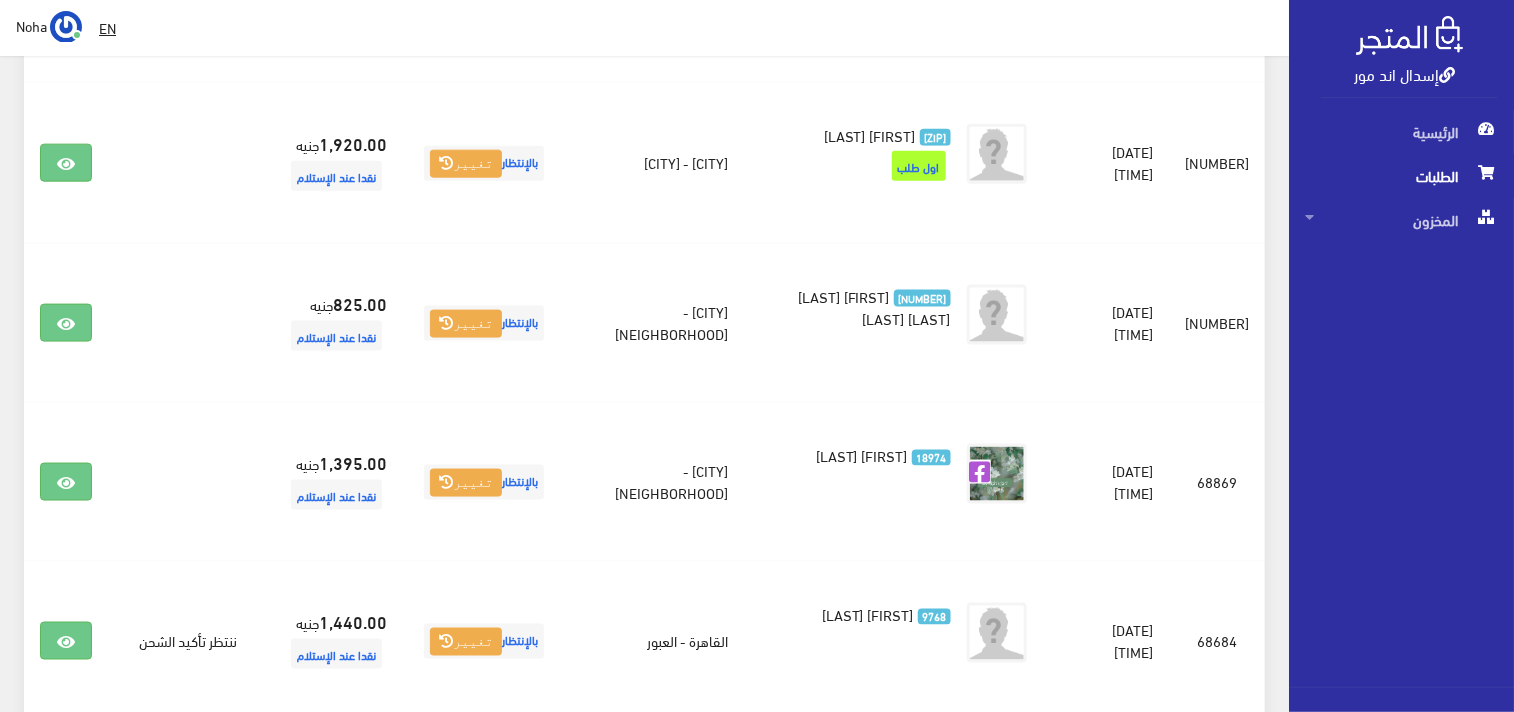 scroll, scrollTop: 1000, scrollLeft: 0, axis: vertical 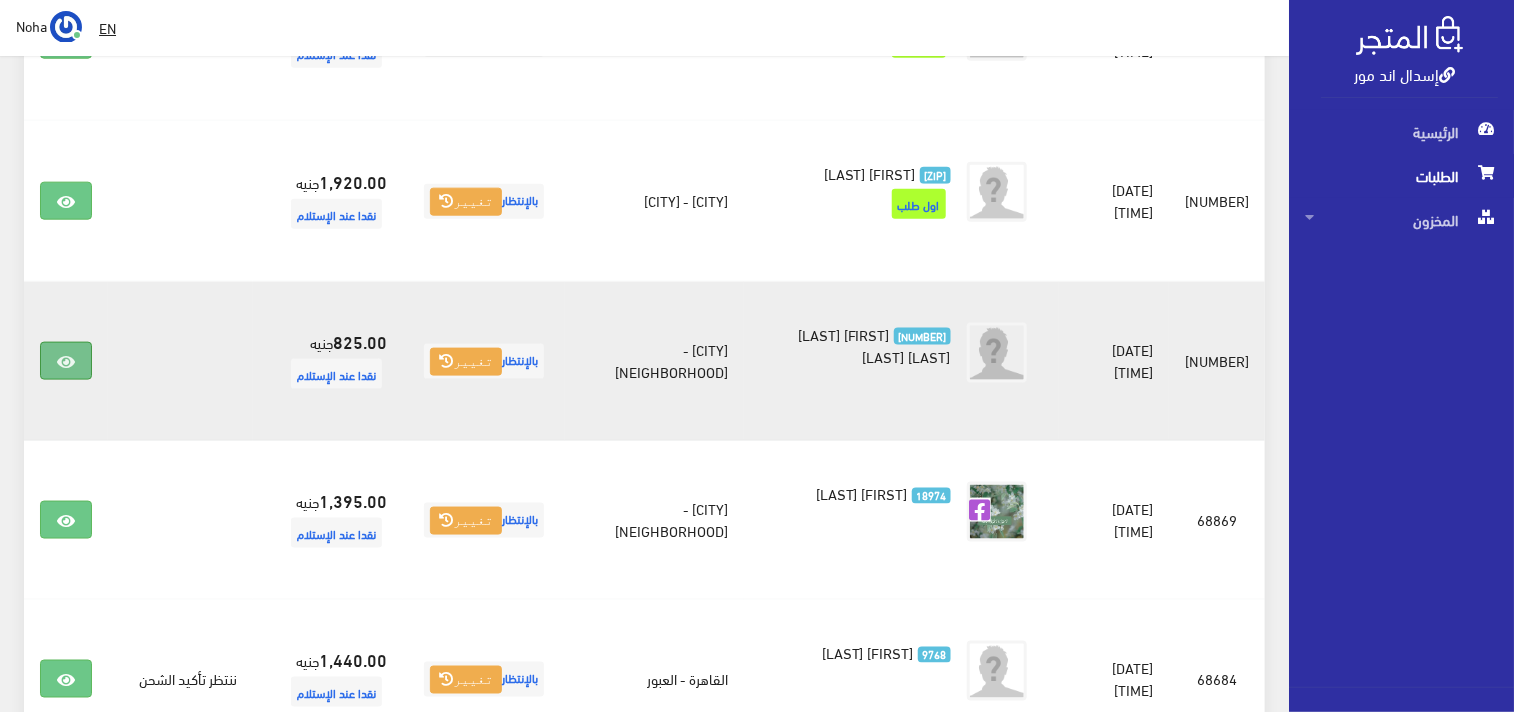 click at bounding box center [66, 362] 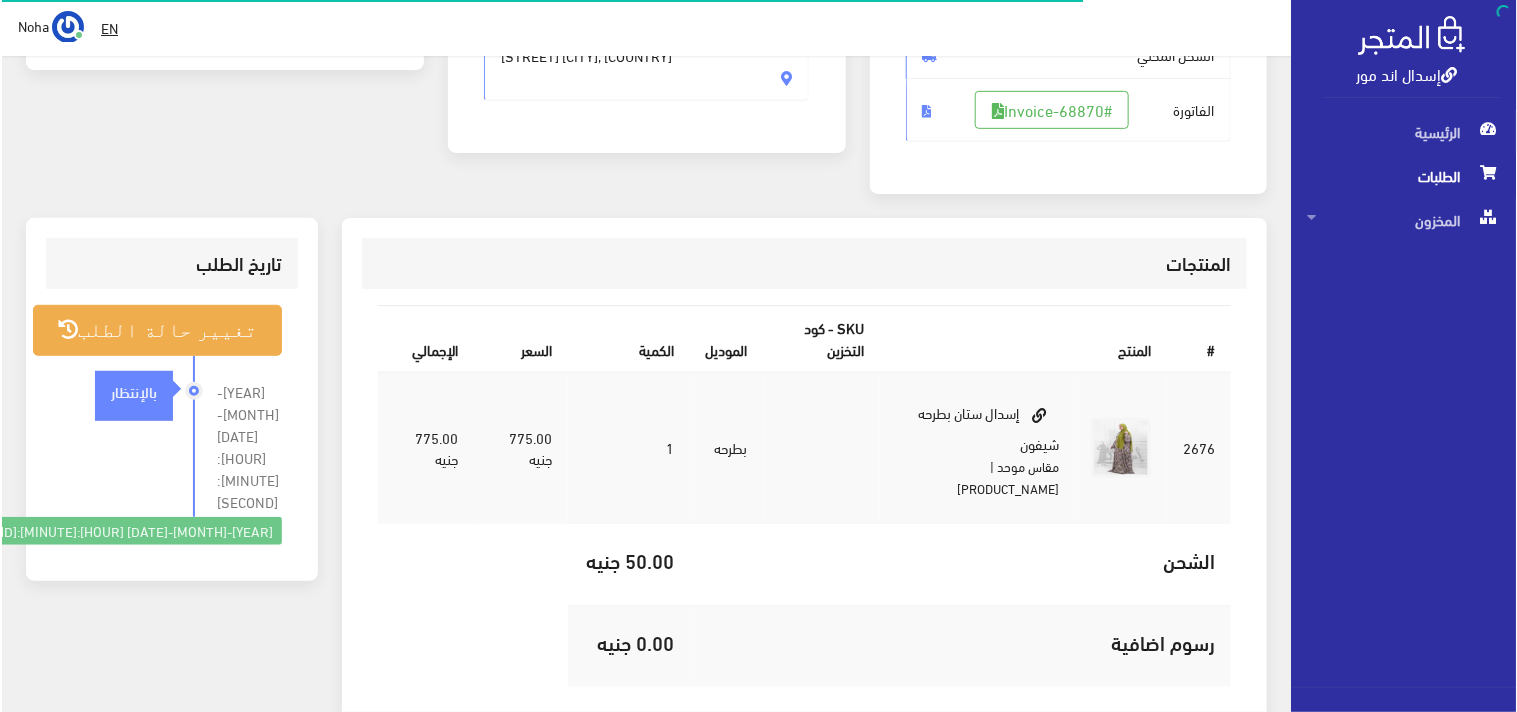 scroll, scrollTop: 444, scrollLeft: 0, axis: vertical 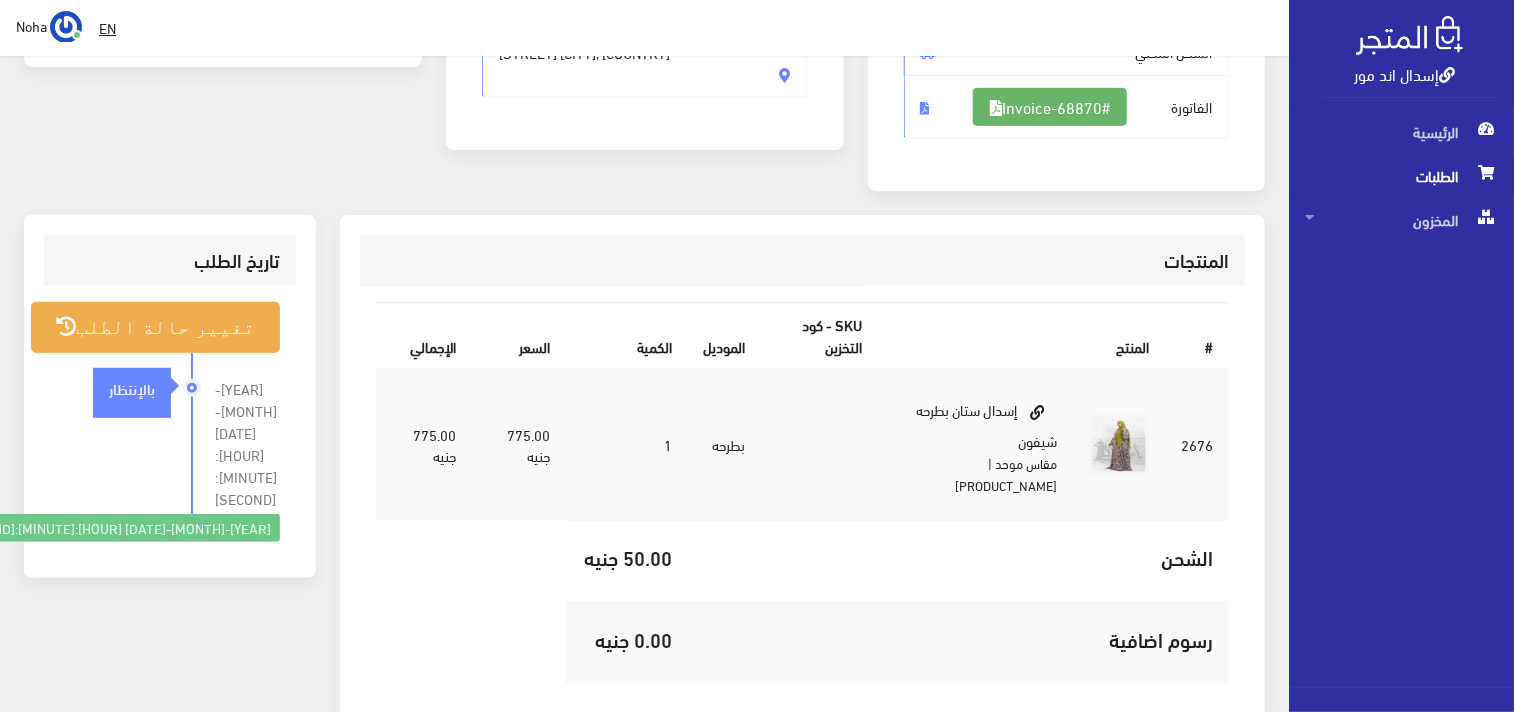 click on "#Invoice-68870" at bounding box center [1050, 107] 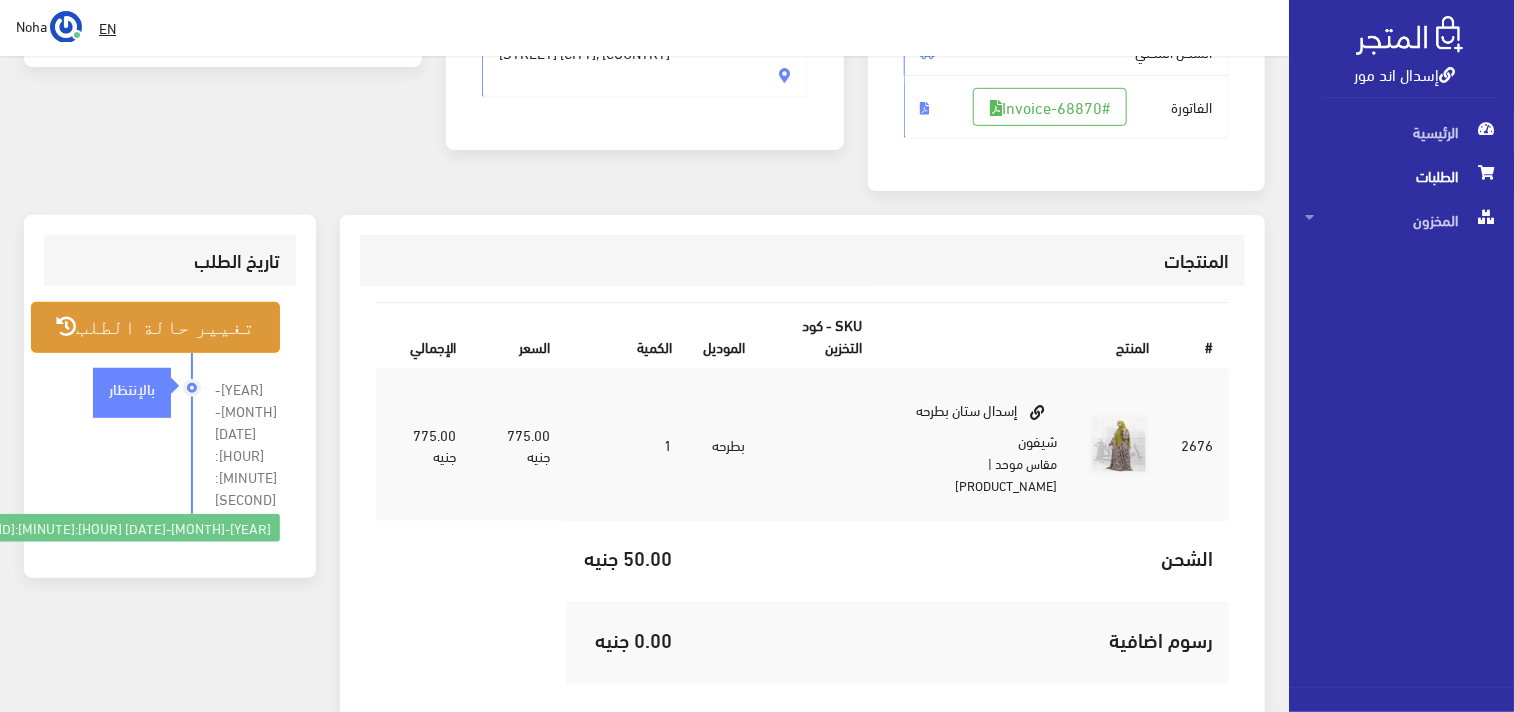 click on "تغيير حالة الطلب" at bounding box center (155, 327) 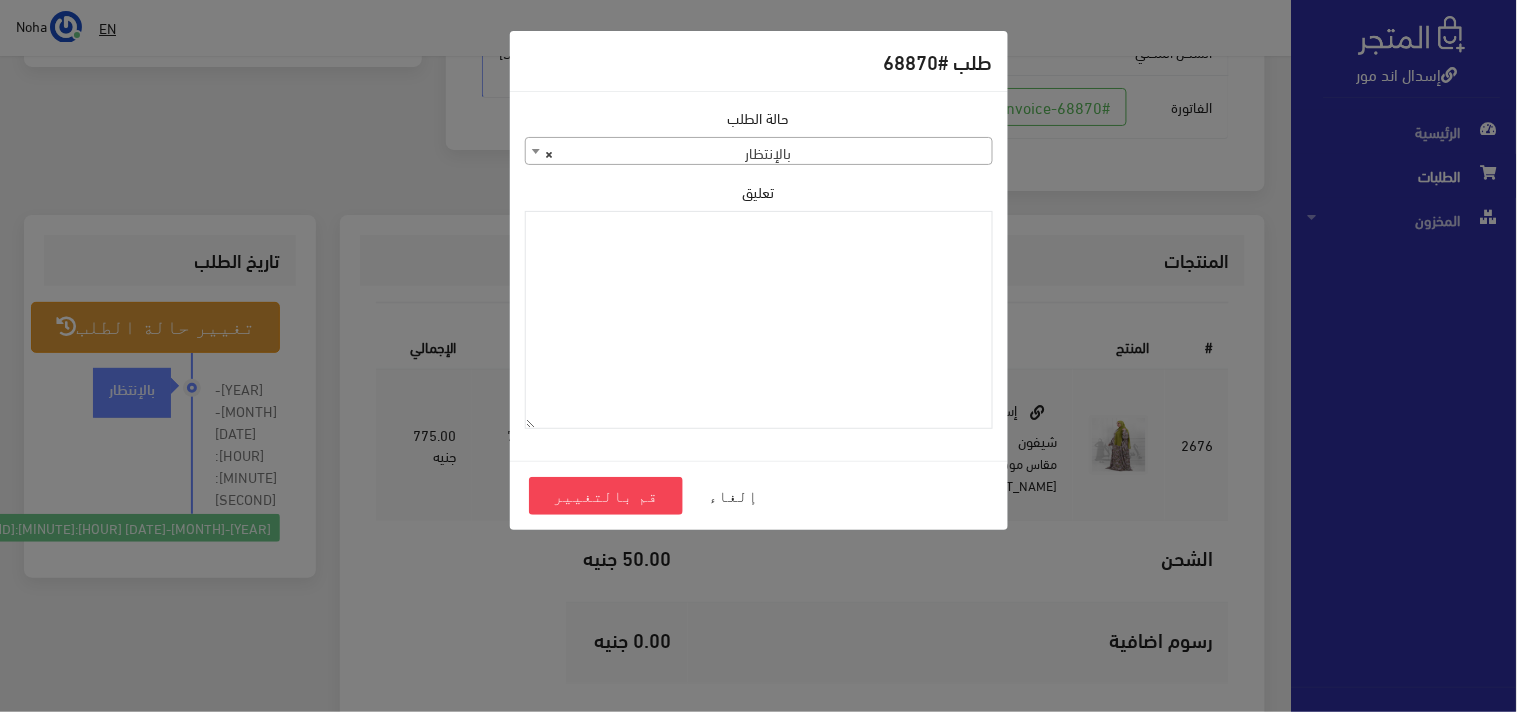 drag, startPoint x: 725, startPoint y: 171, endPoint x: 727, endPoint y: 158, distance: 13.152946 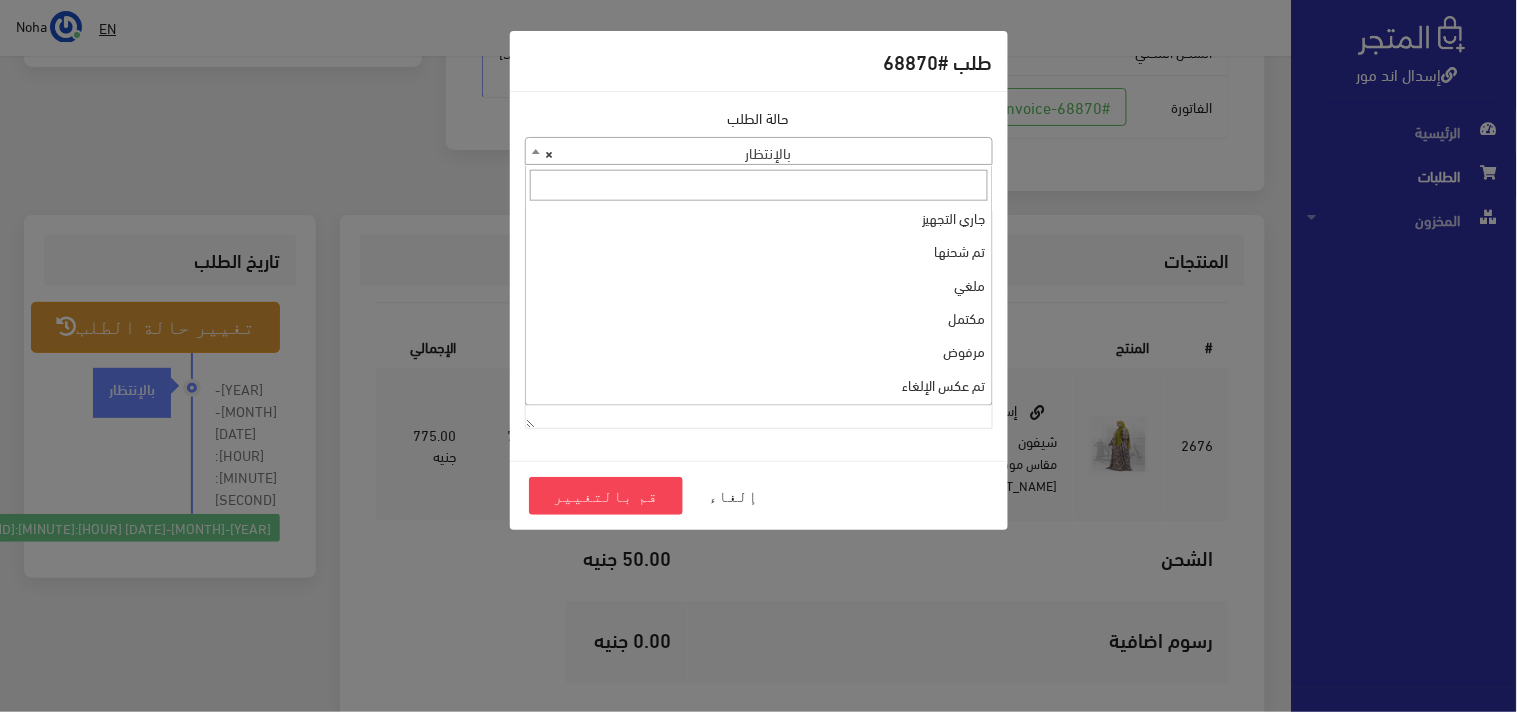 scroll, scrollTop: 0, scrollLeft: 0, axis: both 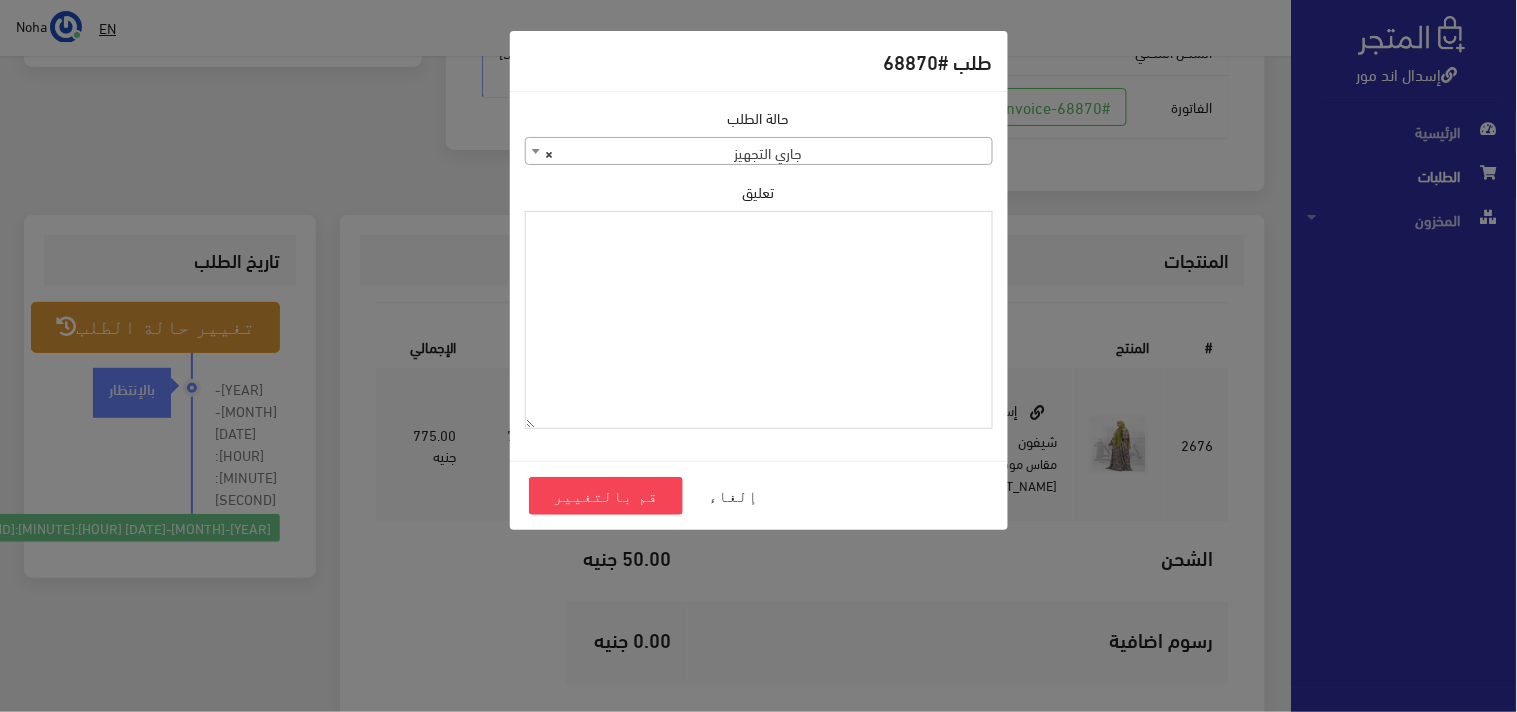 paste on "[PHONE]" 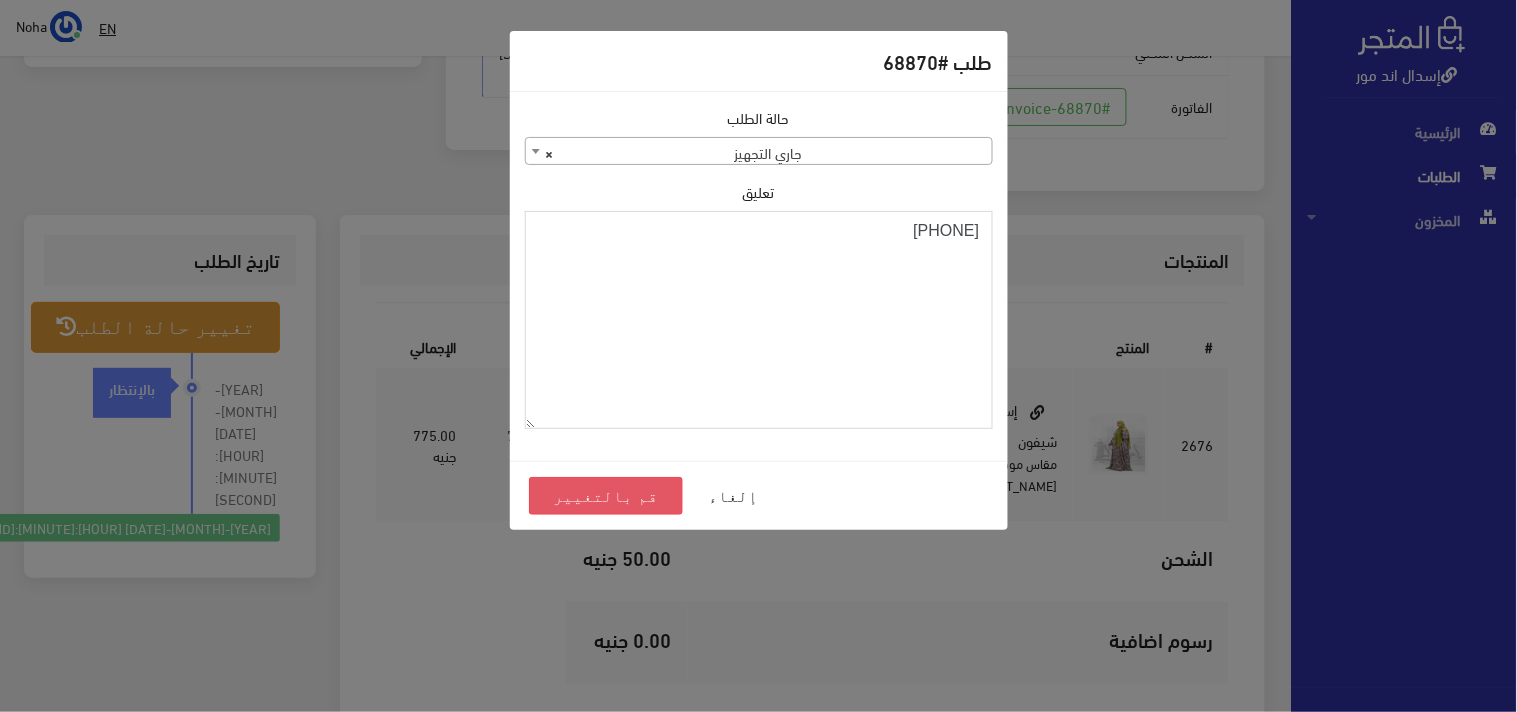 type on "[PHONE]" 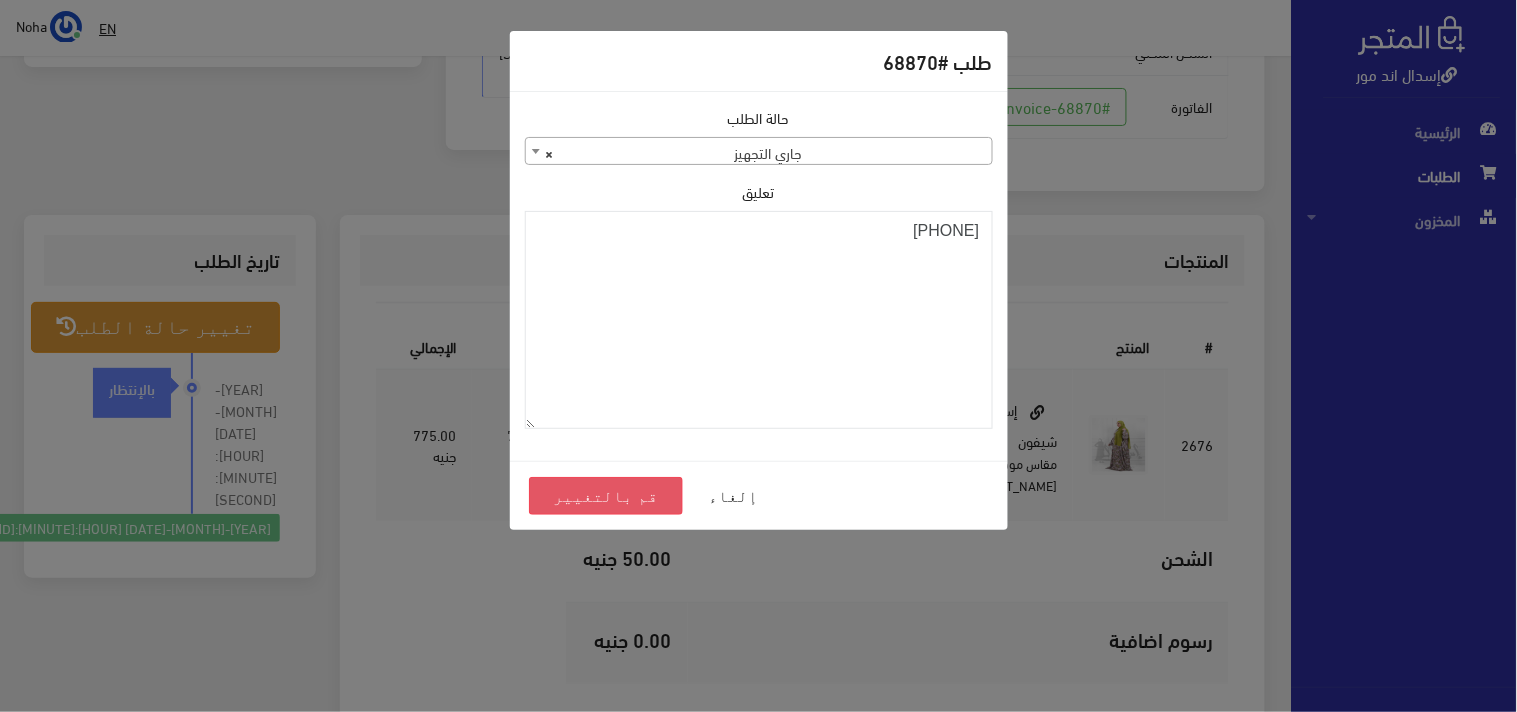 click on "قم بالتغيير" at bounding box center (606, 496) 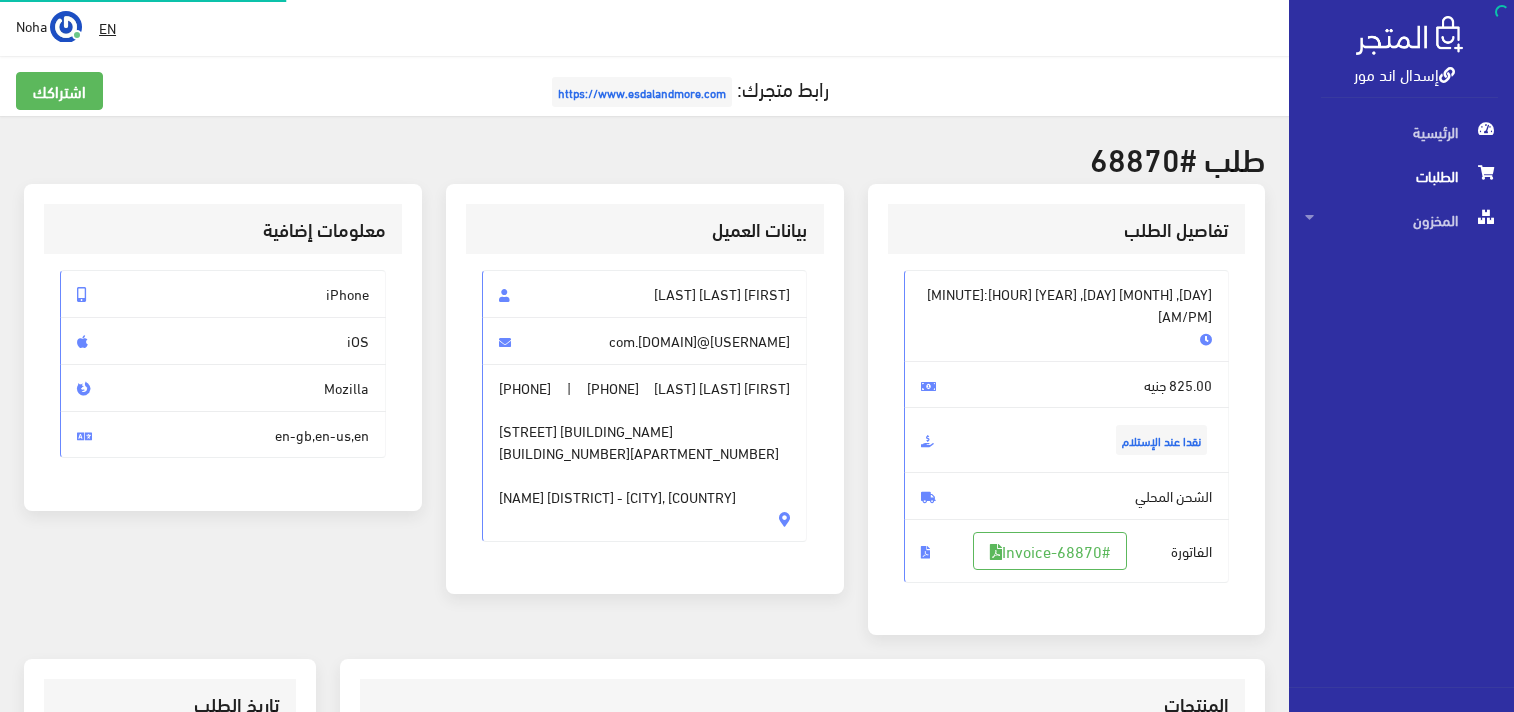 scroll, scrollTop: 0, scrollLeft: 0, axis: both 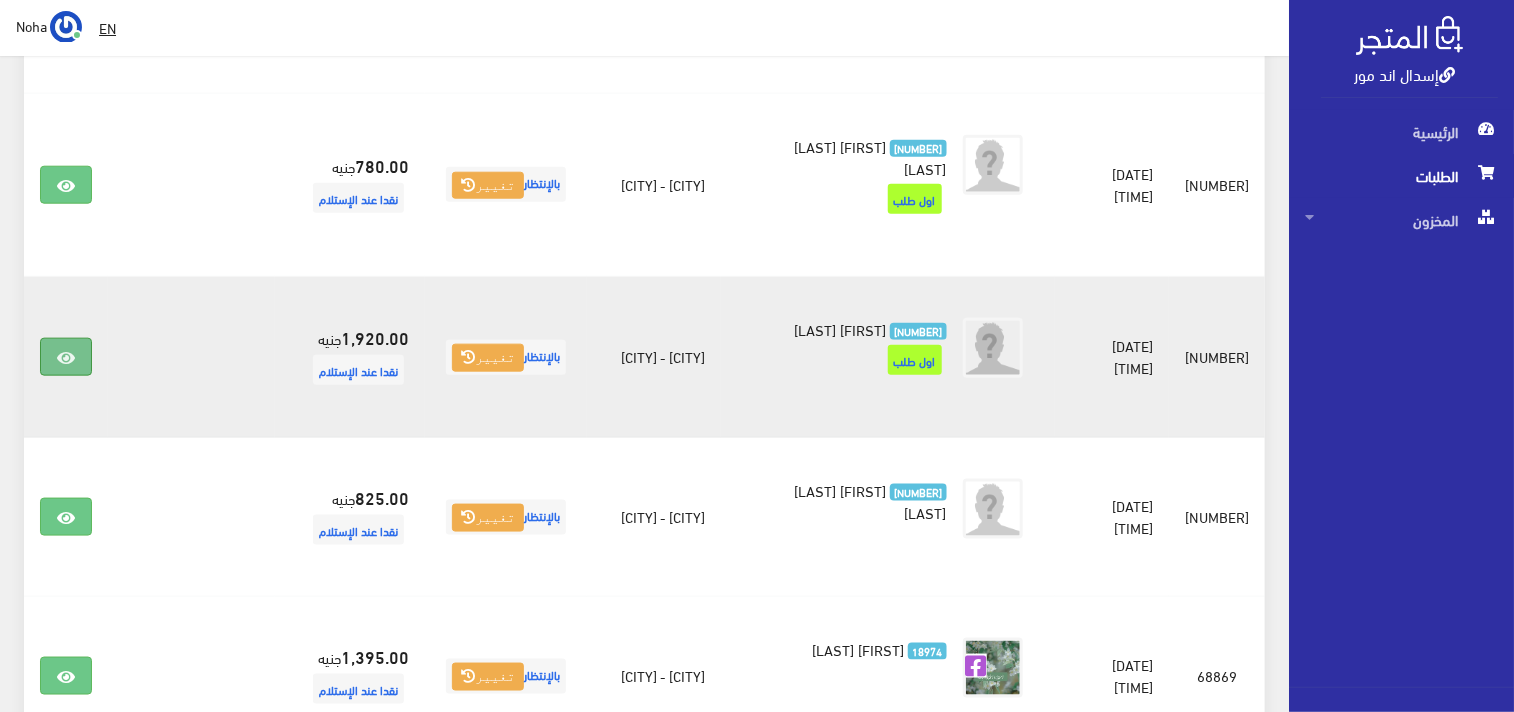 click at bounding box center [66, 357] 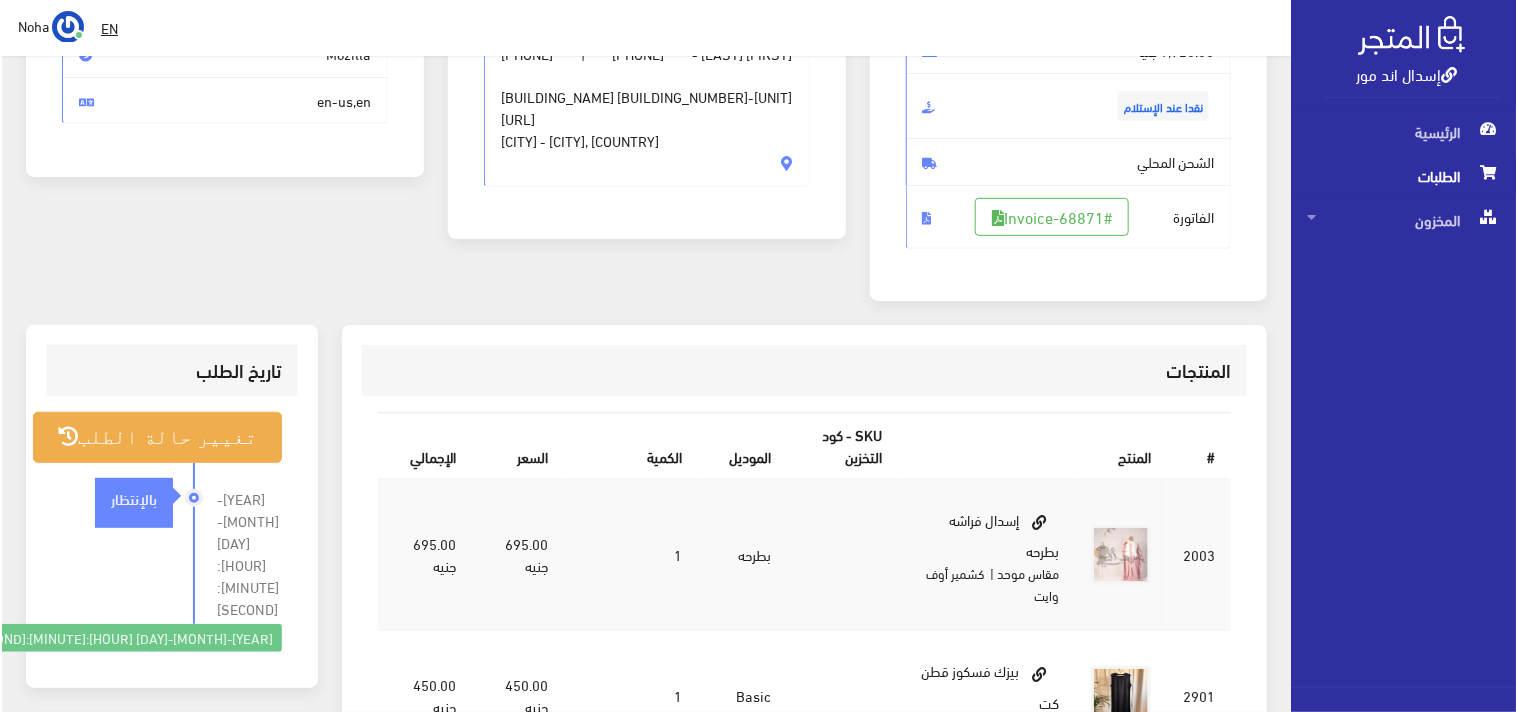 scroll, scrollTop: 333, scrollLeft: 0, axis: vertical 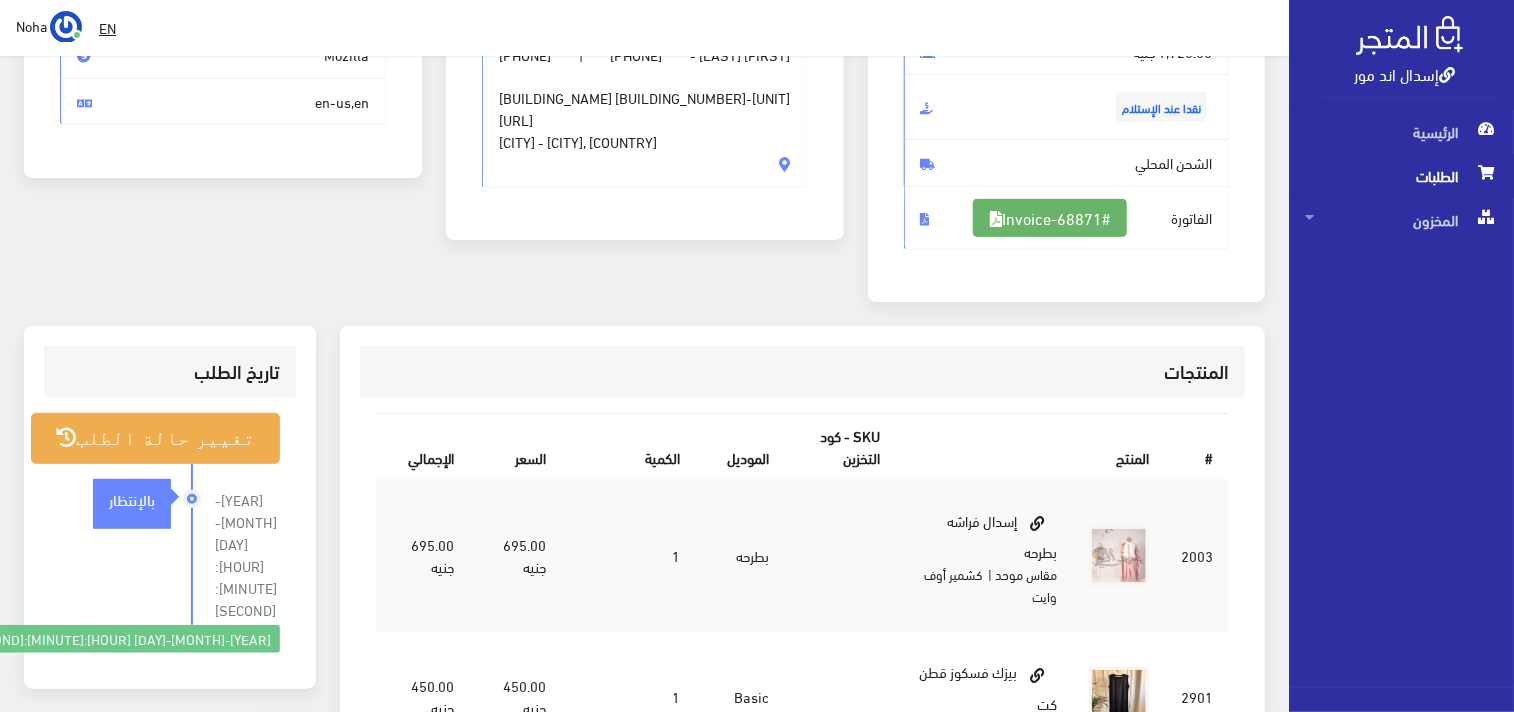 click on "#Invoice-68871" at bounding box center [1050, 218] 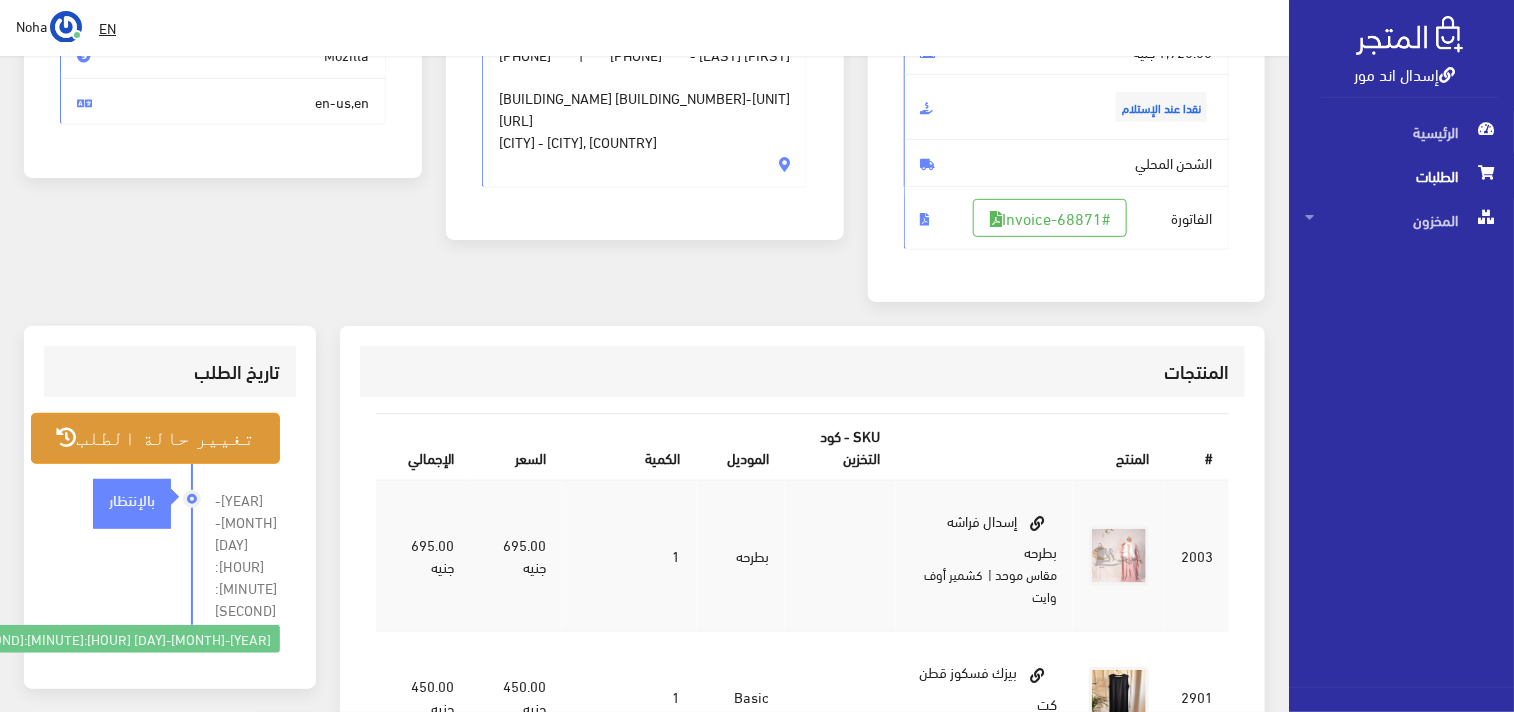 click on "تغيير حالة الطلب" at bounding box center [155, 438] 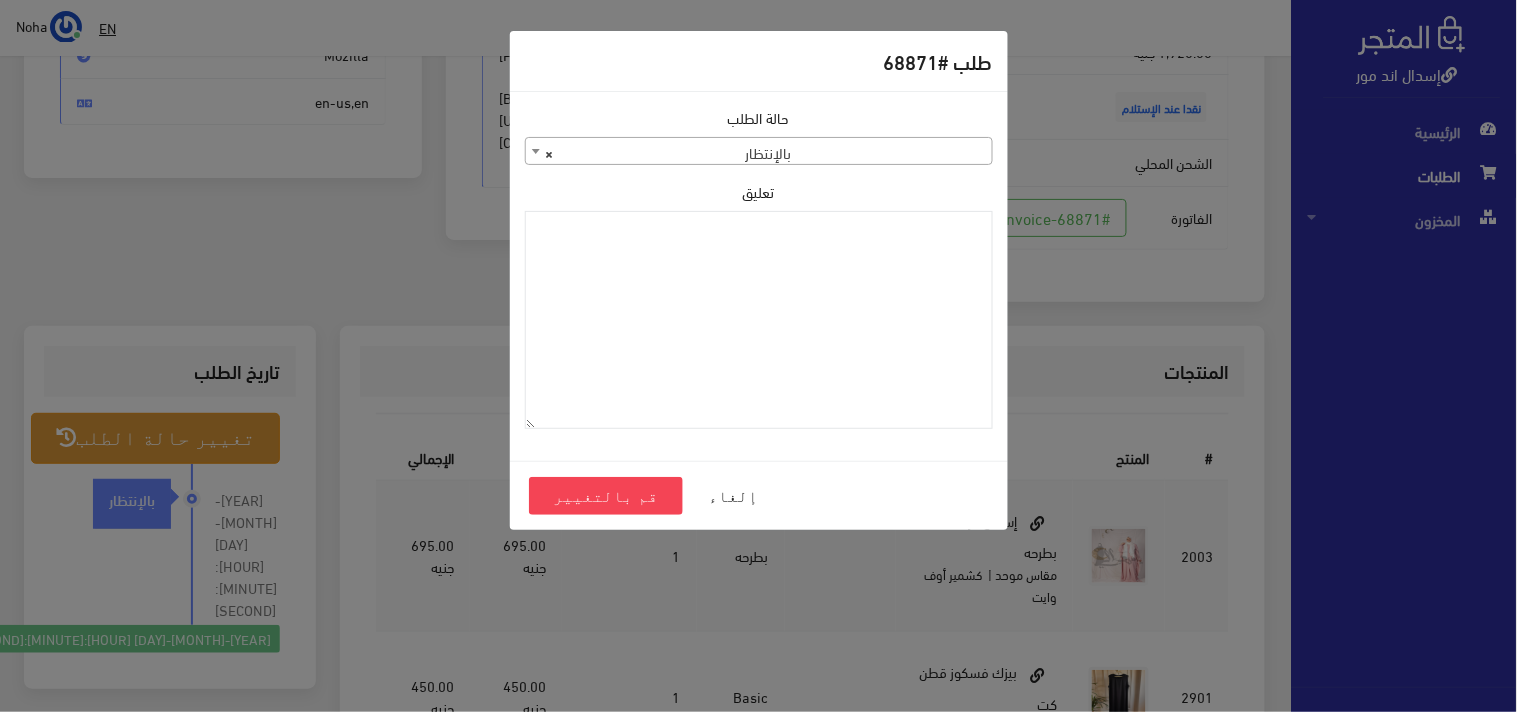 click on "× بالإنتظار" at bounding box center [759, 152] 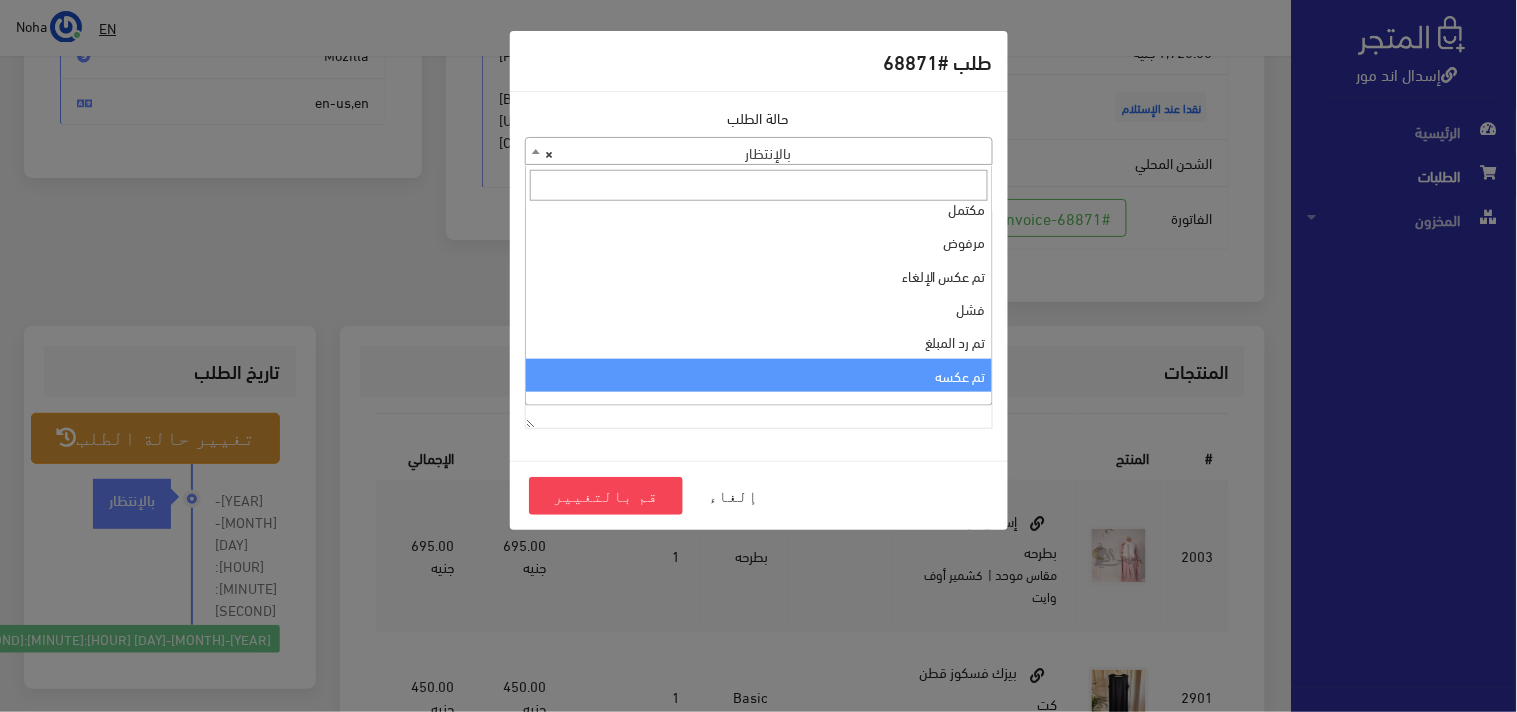 scroll, scrollTop: 0, scrollLeft: 0, axis: both 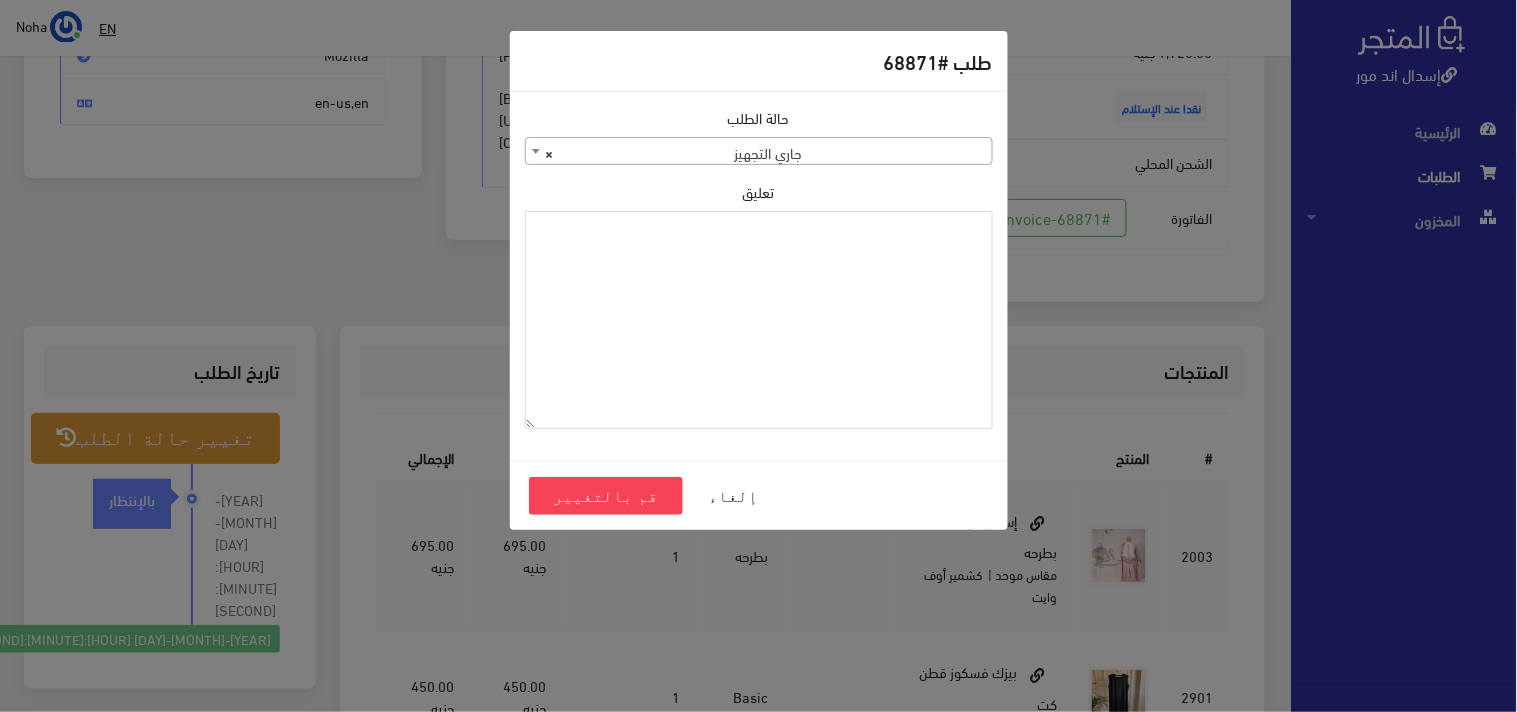 paste on "[PHONE]" 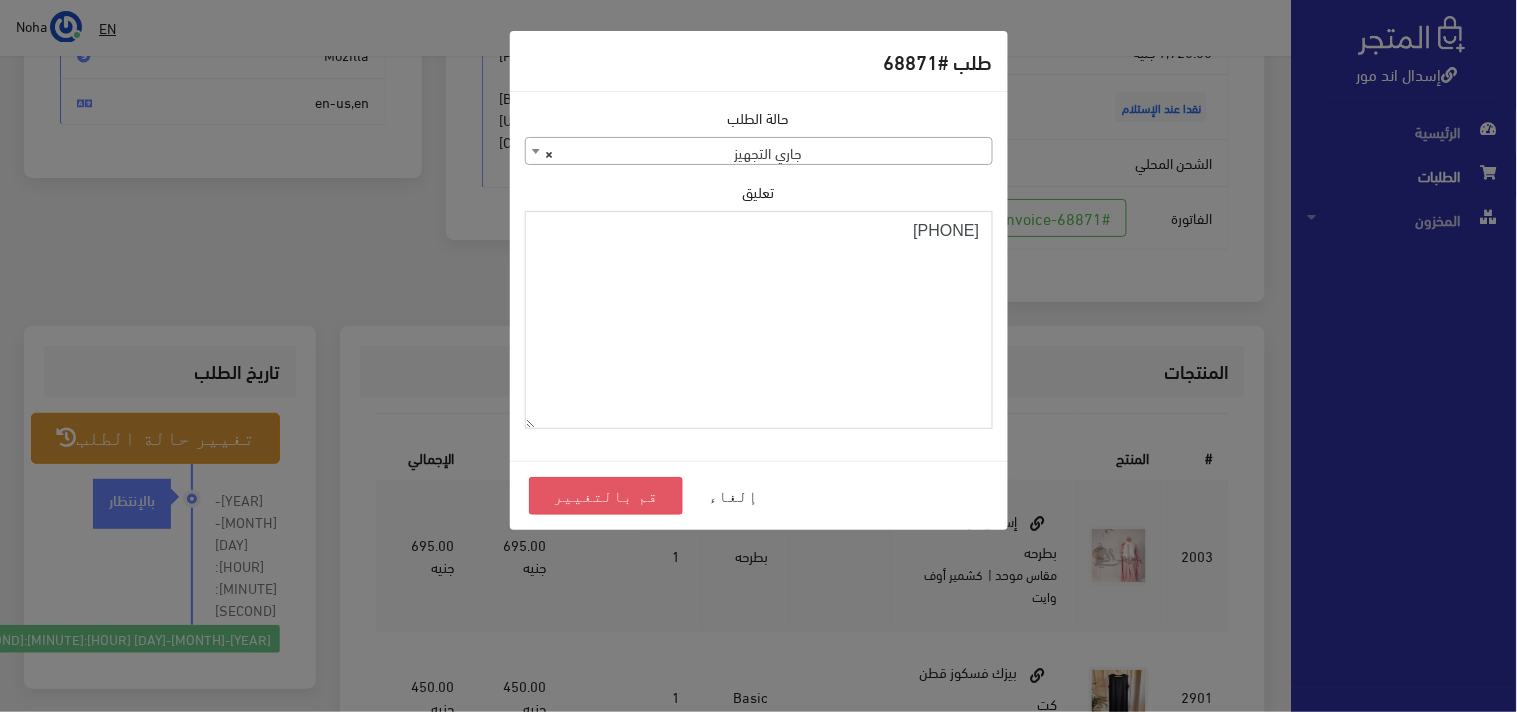 type on "[PHONE]" 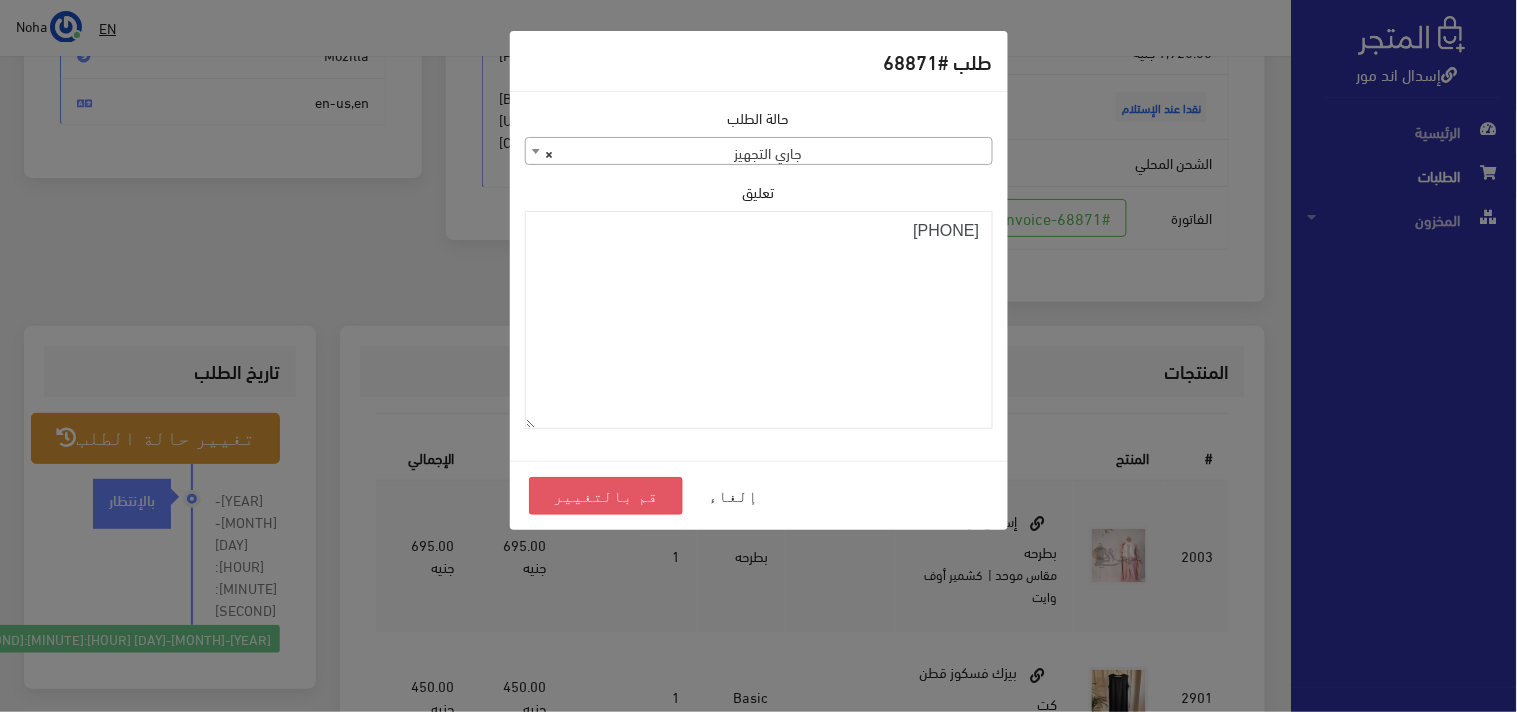 click on "قم بالتغيير" at bounding box center [606, 496] 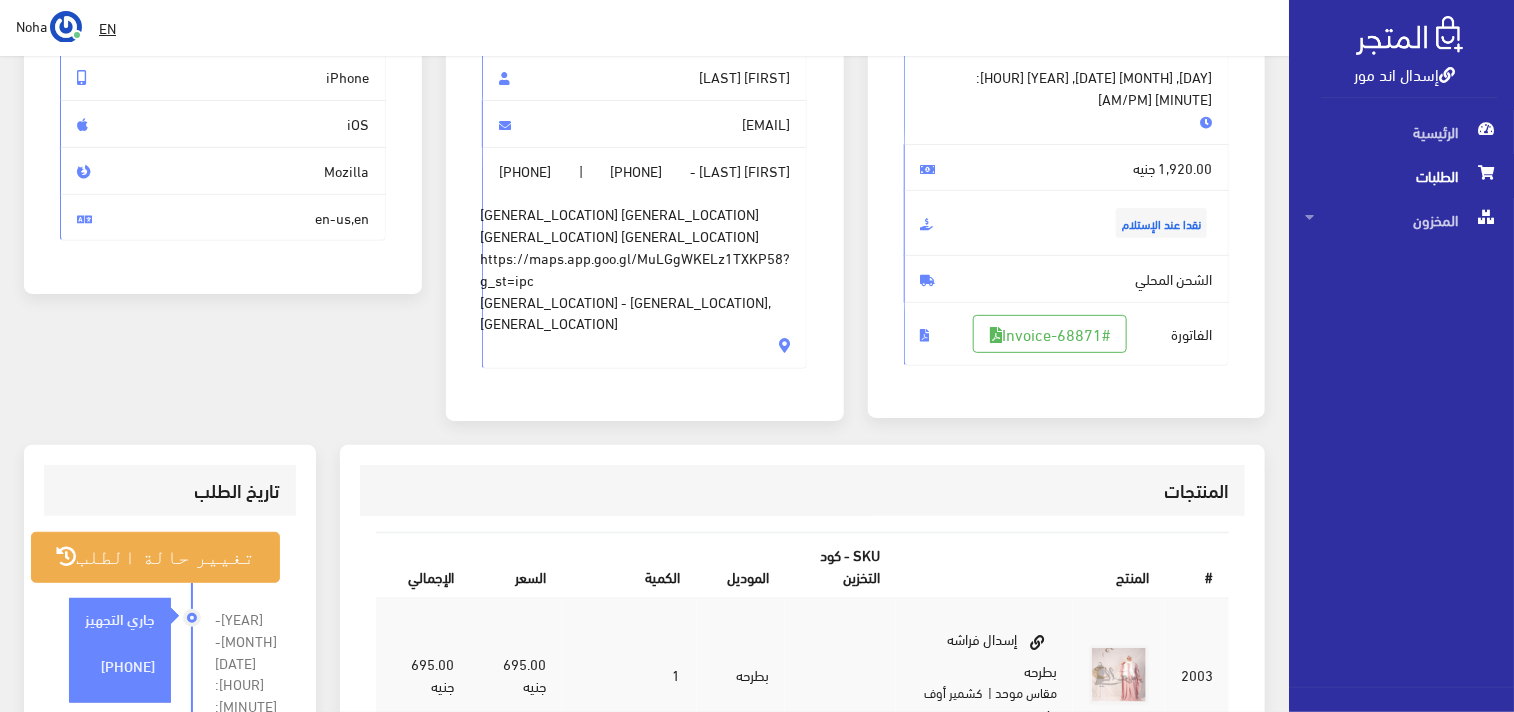scroll, scrollTop: 444, scrollLeft: 0, axis: vertical 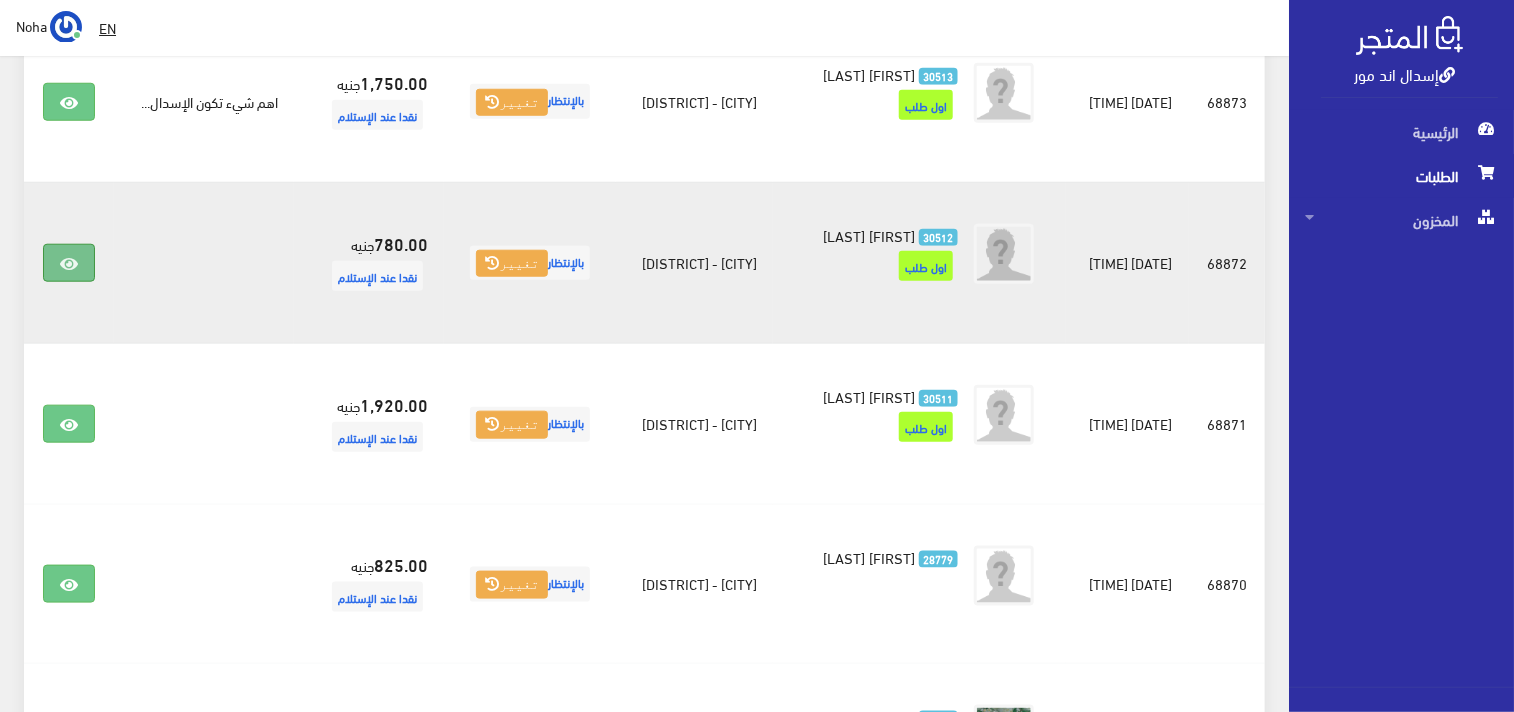 click at bounding box center (69, 264) 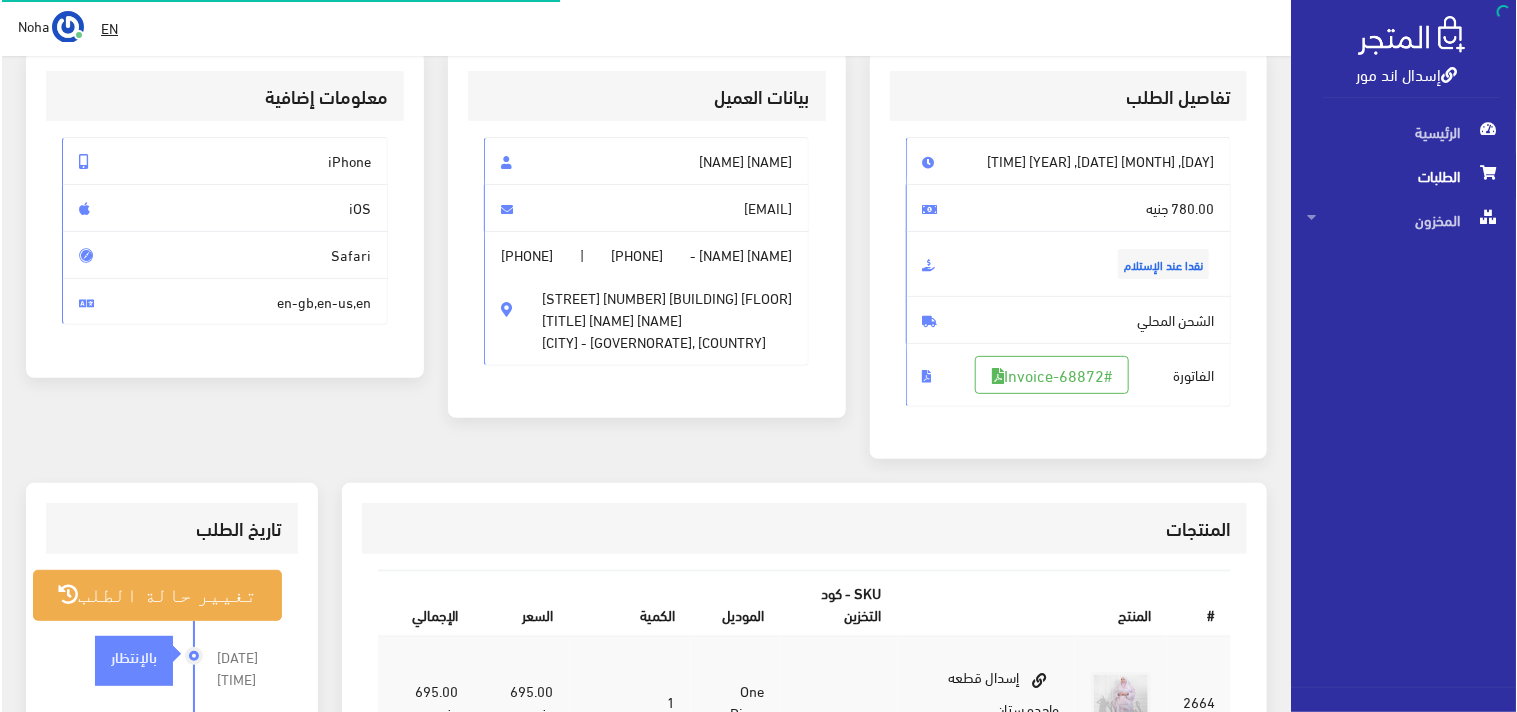 scroll, scrollTop: 444, scrollLeft: 0, axis: vertical 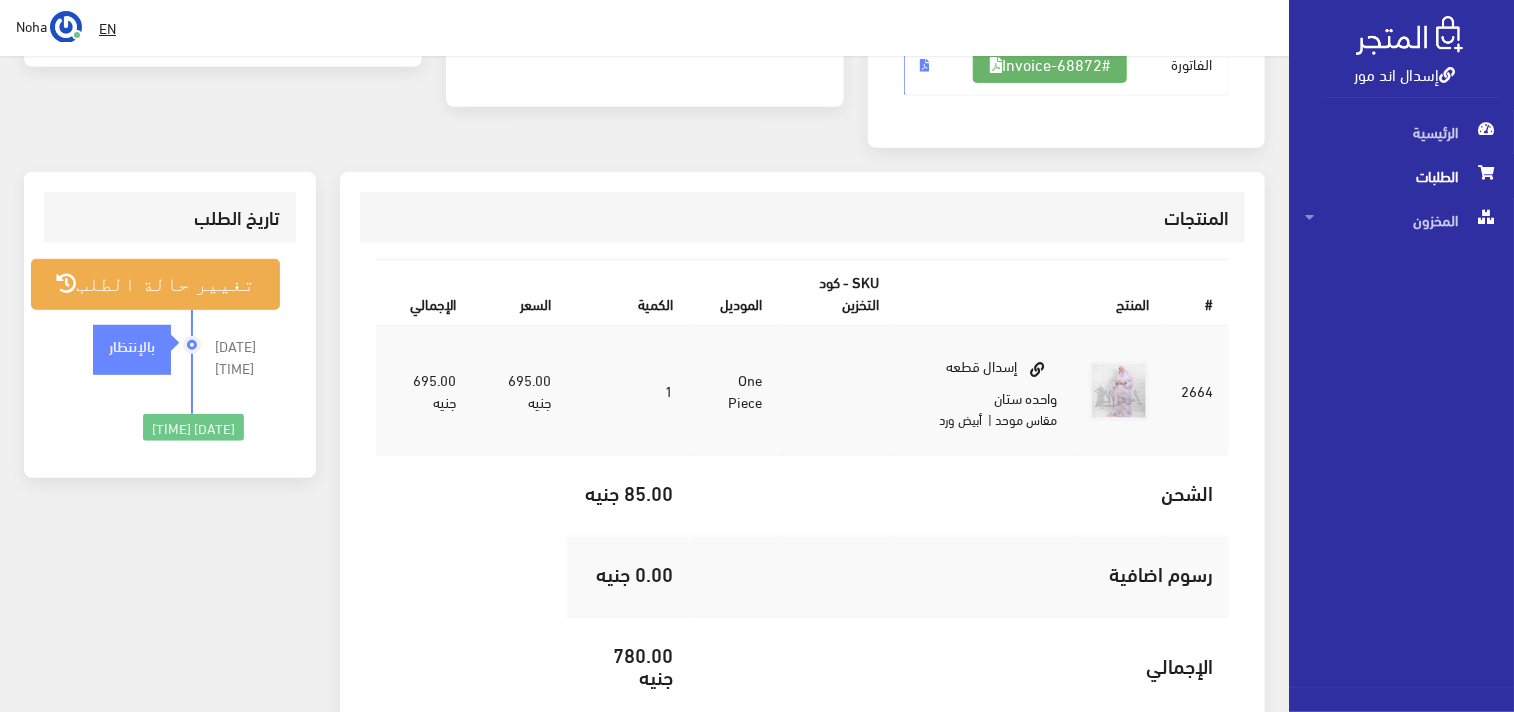 click on "#Invoice-68872" at bounding box center (1050, 64) 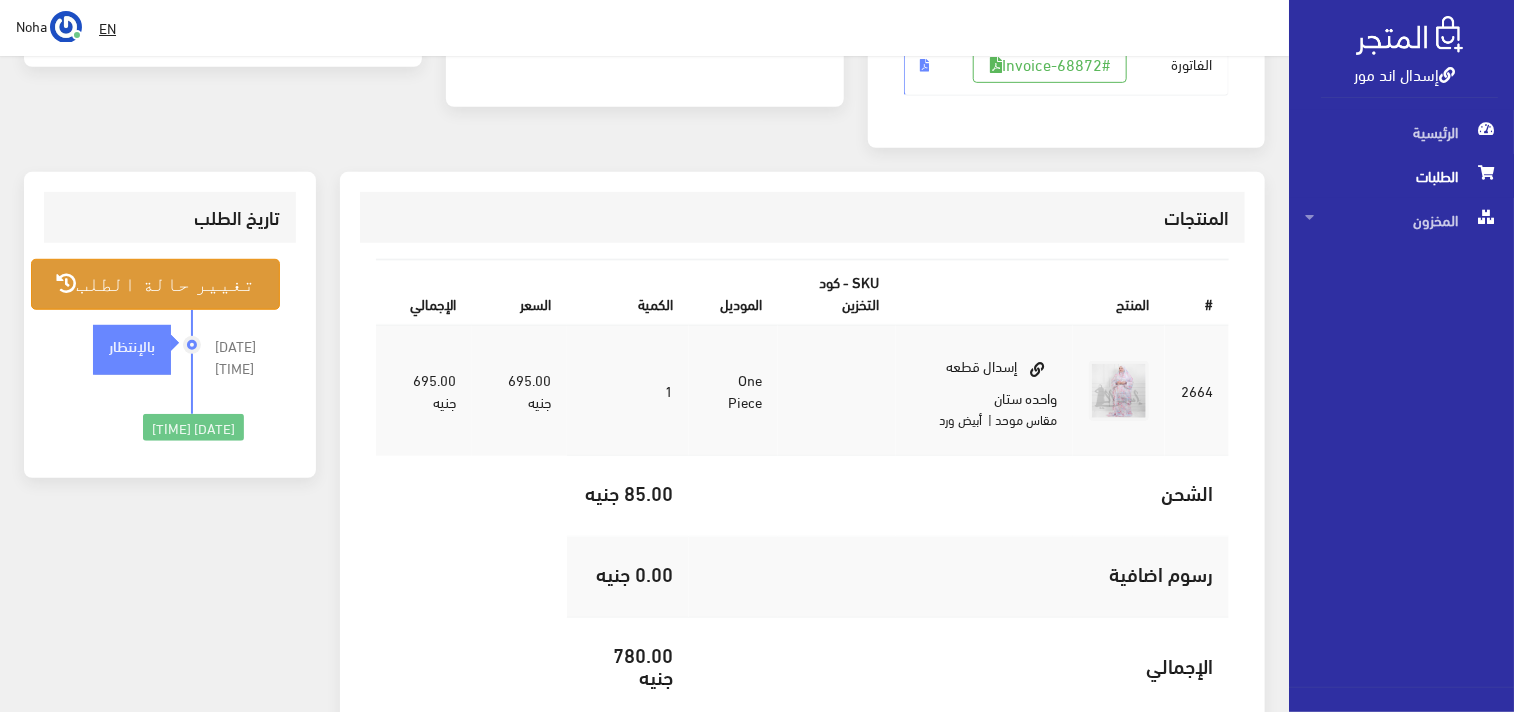 click on "تغيير حالة الطلب" at bounding box center (155, 284) 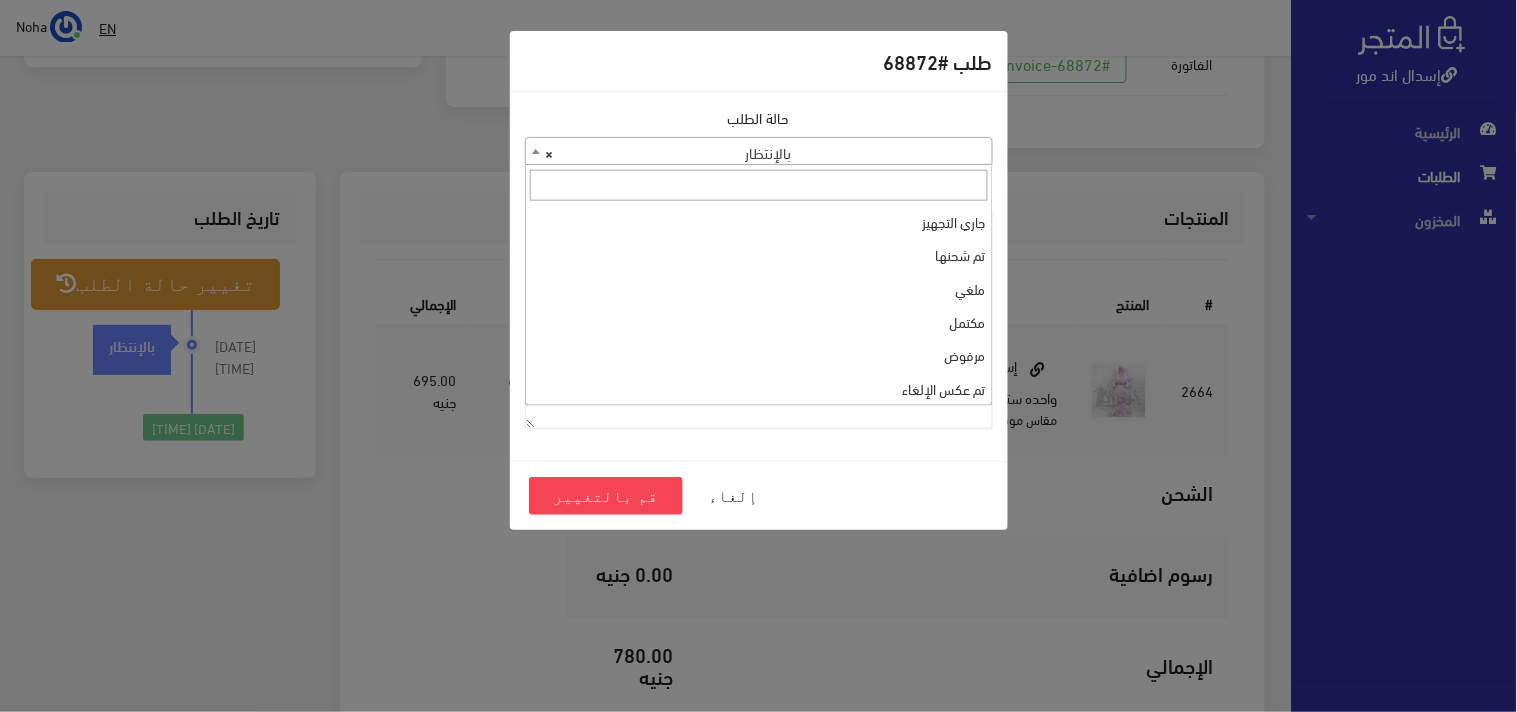 click on "× بالإنتظار" at bounding box center [759, 152] 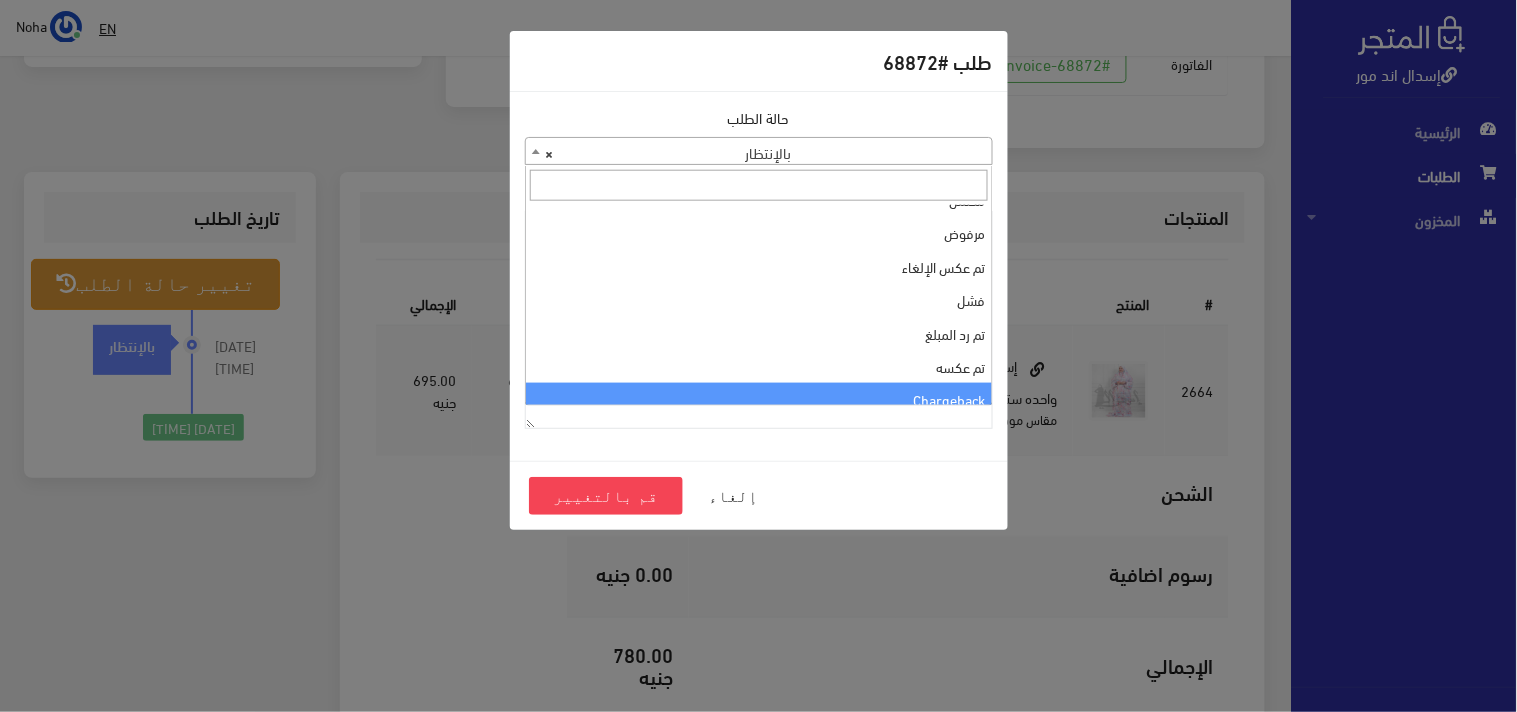 scroll, scrollTop: 0, scrollLeft: 0, axis: both 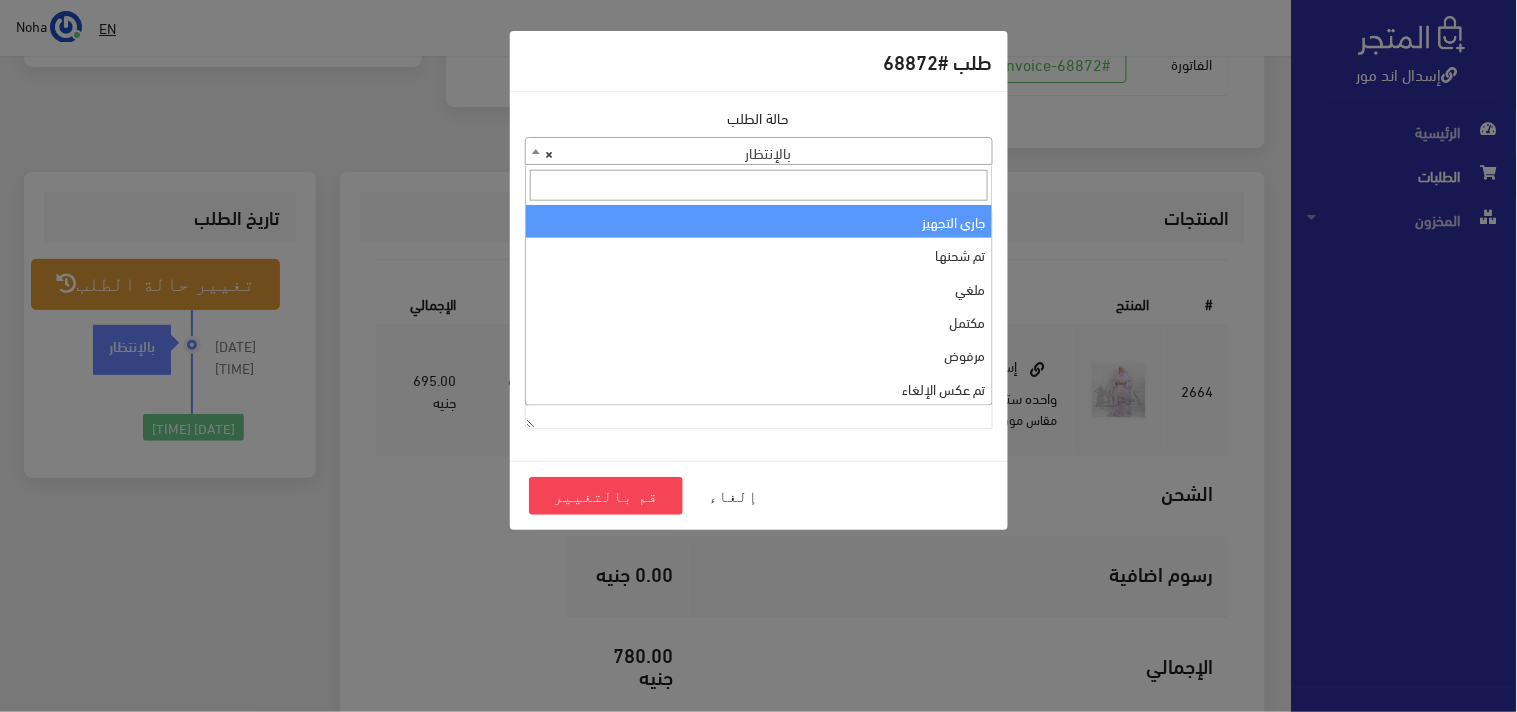 drag, startPoint x: 918, startPoint y: 208, endPoint x: 857, endPoint y: 290, distance: 102.20078 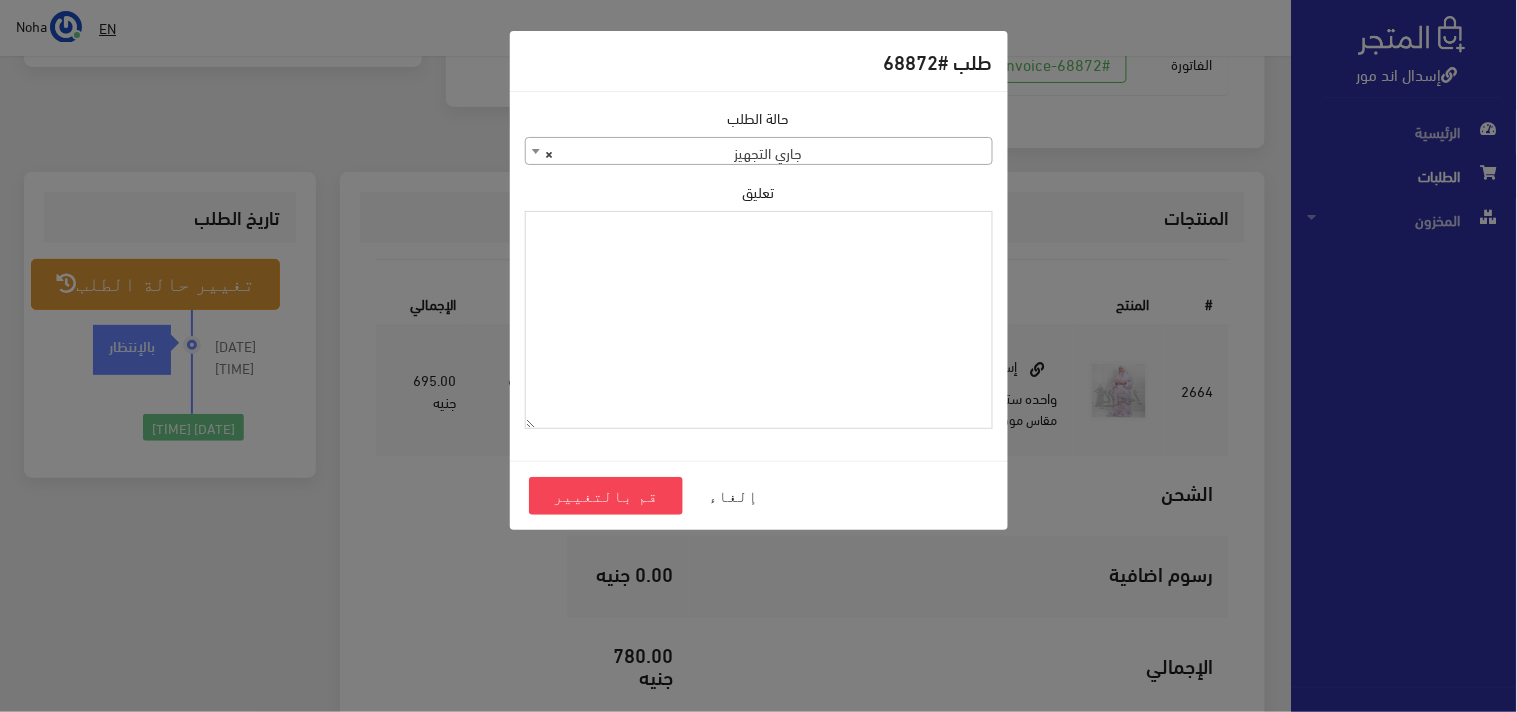 paste on "[PHONE]" 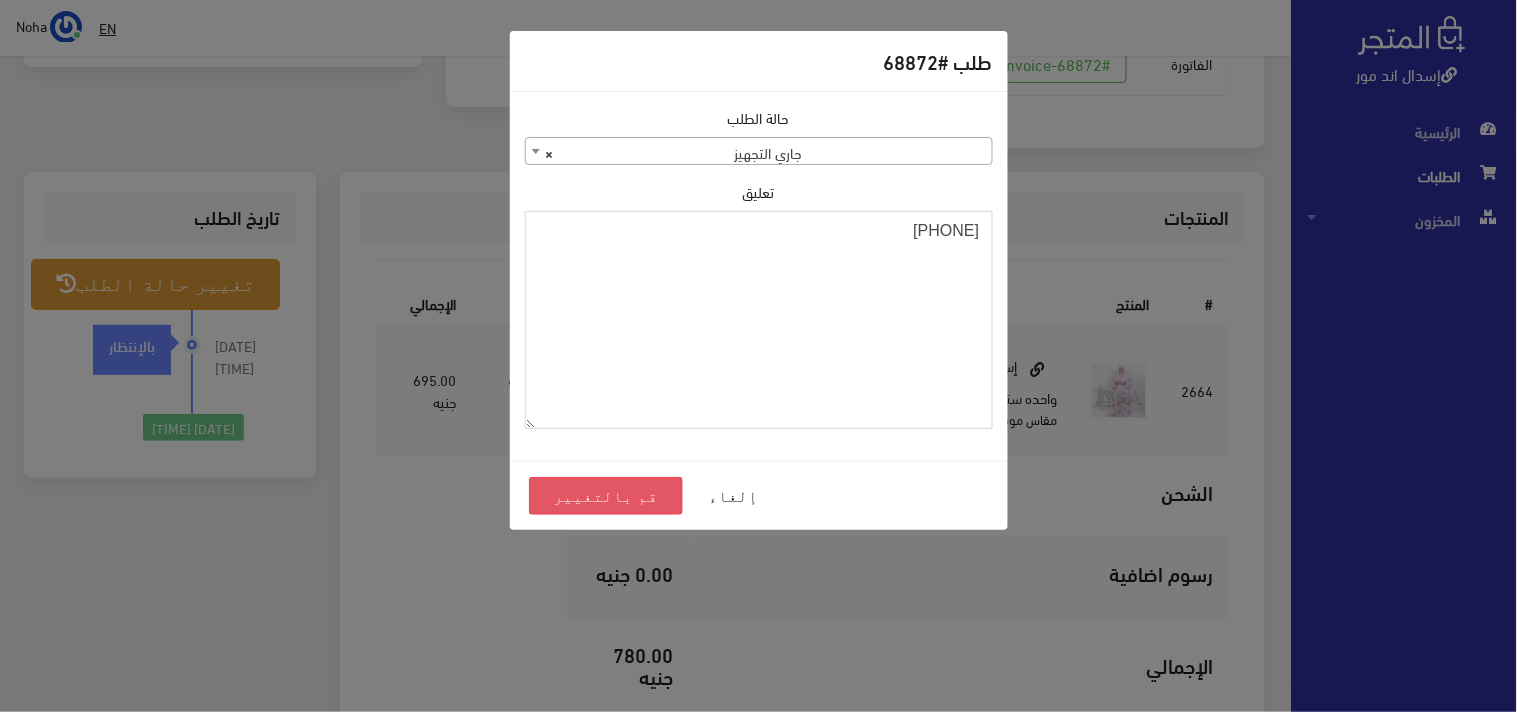 type on "[PHONE]" 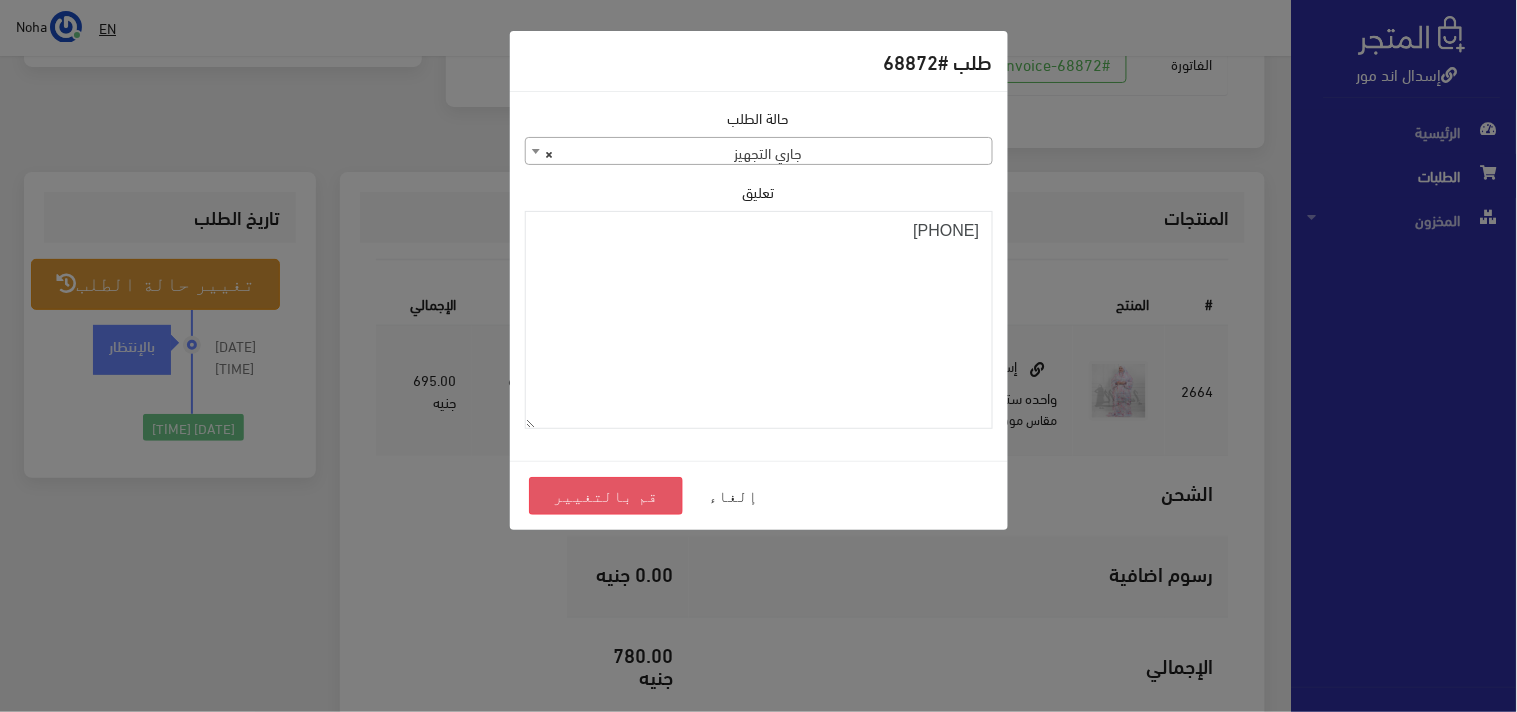 click on "قم بالتغيير" at bounding box center [606, 496] 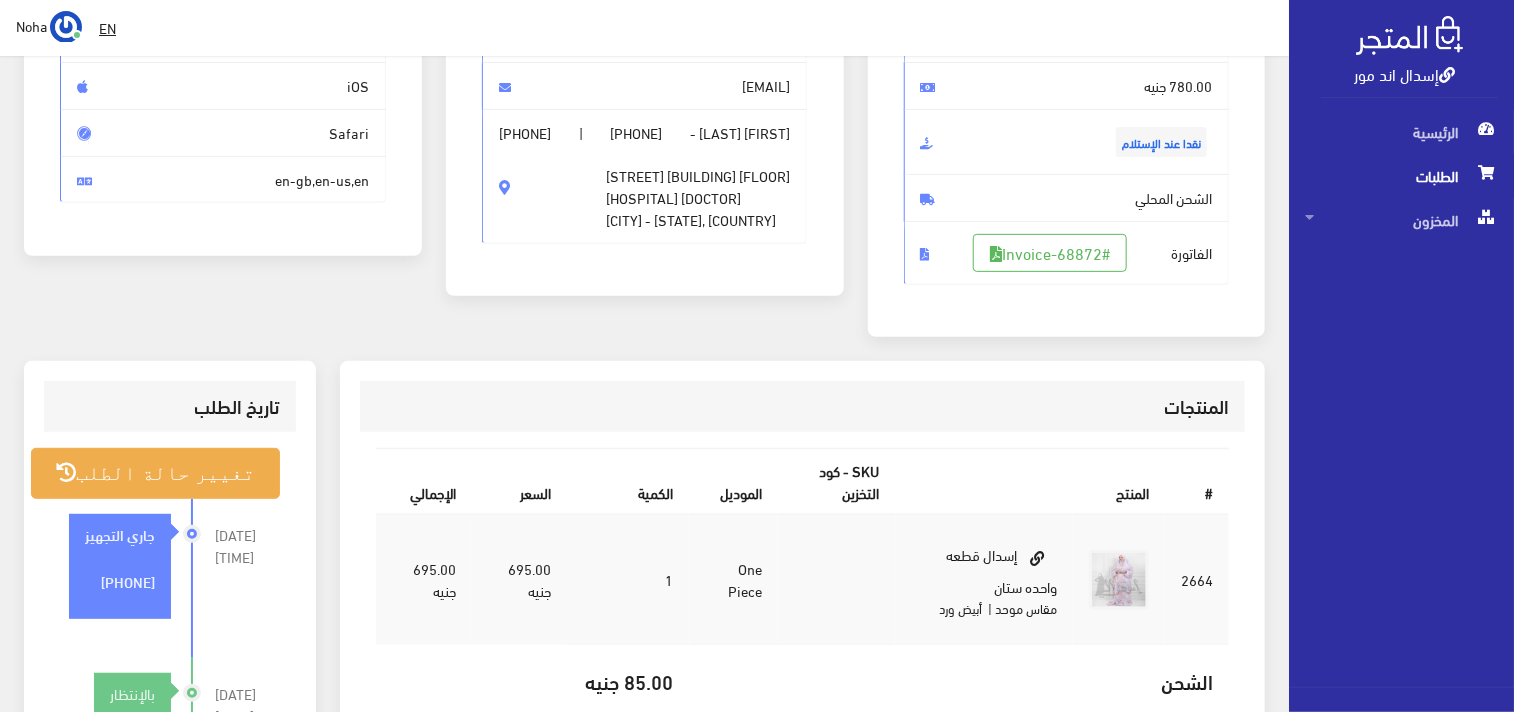 scroll, scrollTop: 333, scrollLeft: 0, axis: vertical 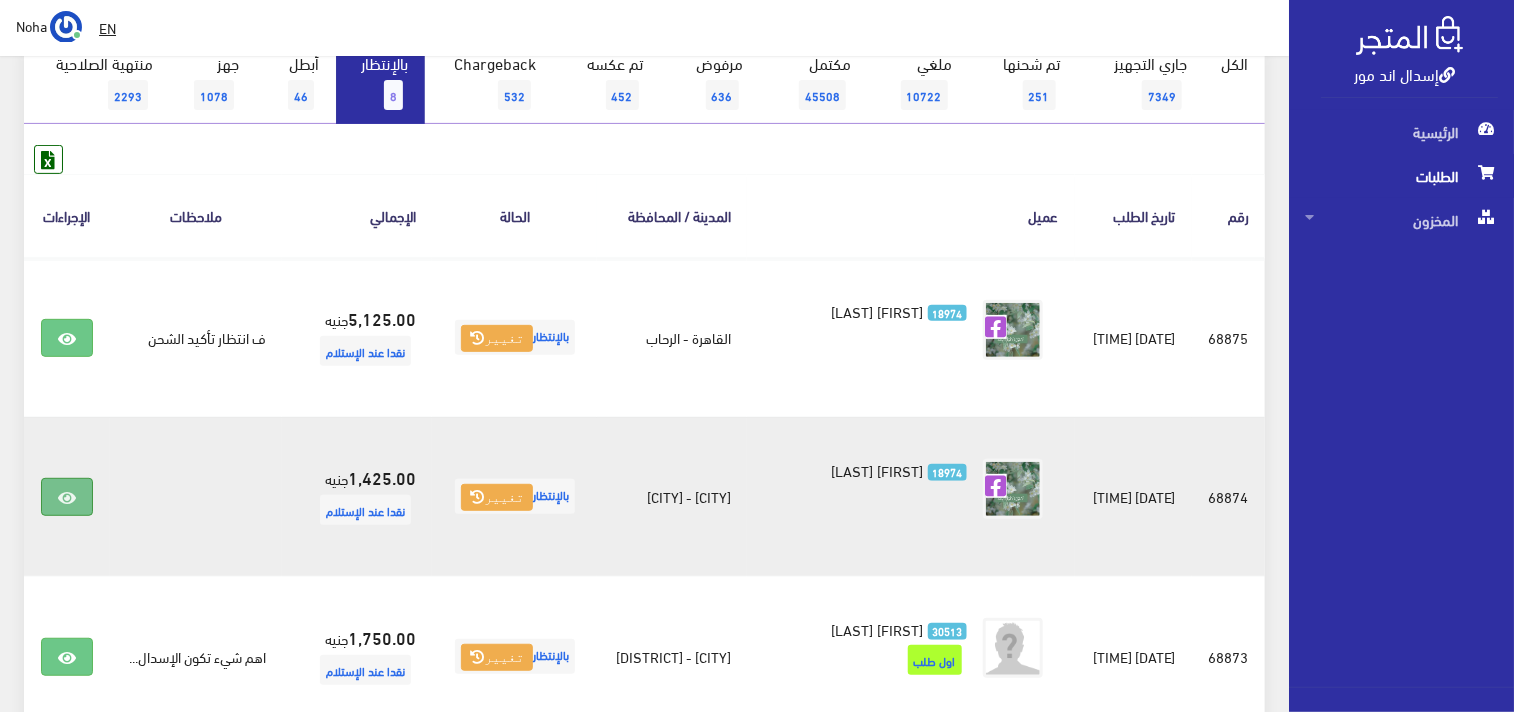 click at bounding box center [67, 498] 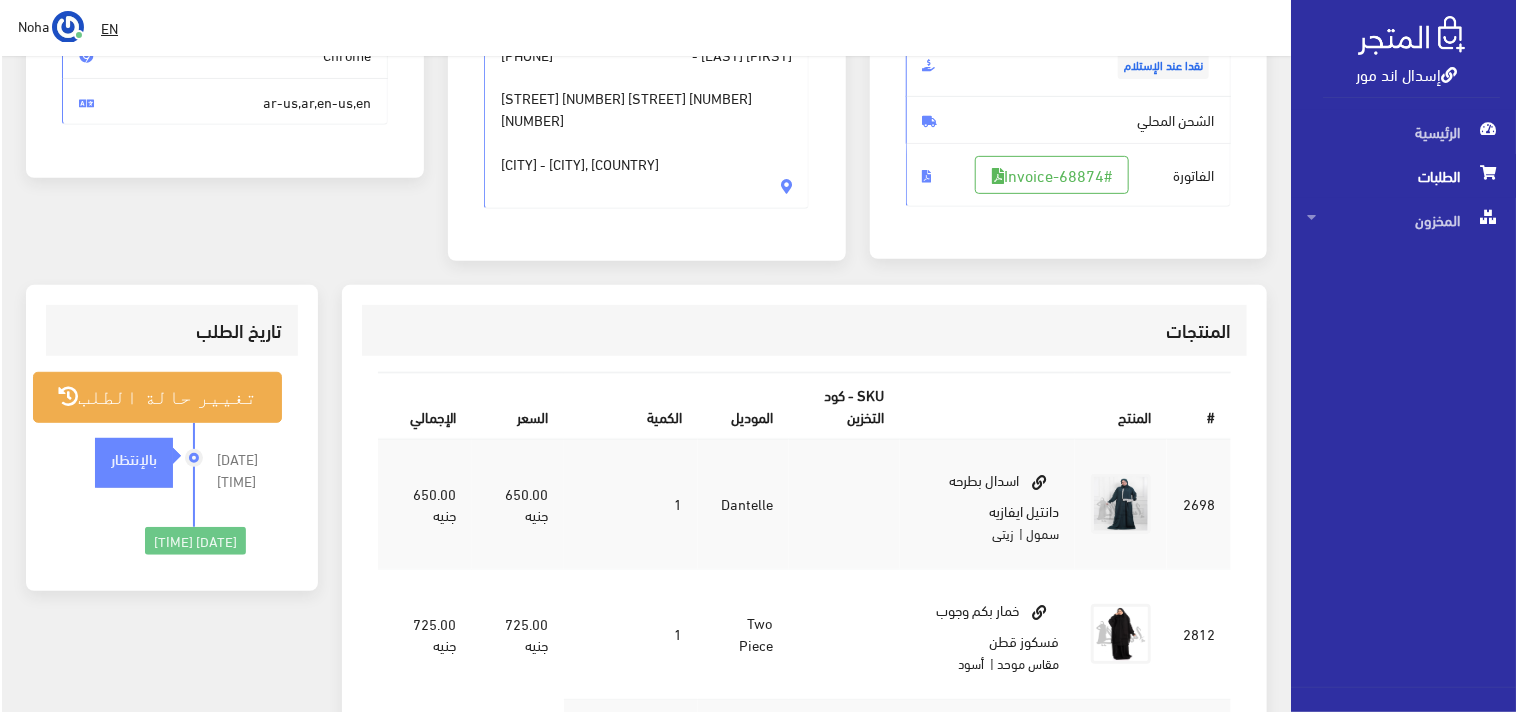 scroll, scrollTop: 444, scrollLeft: 0, axis: vertical 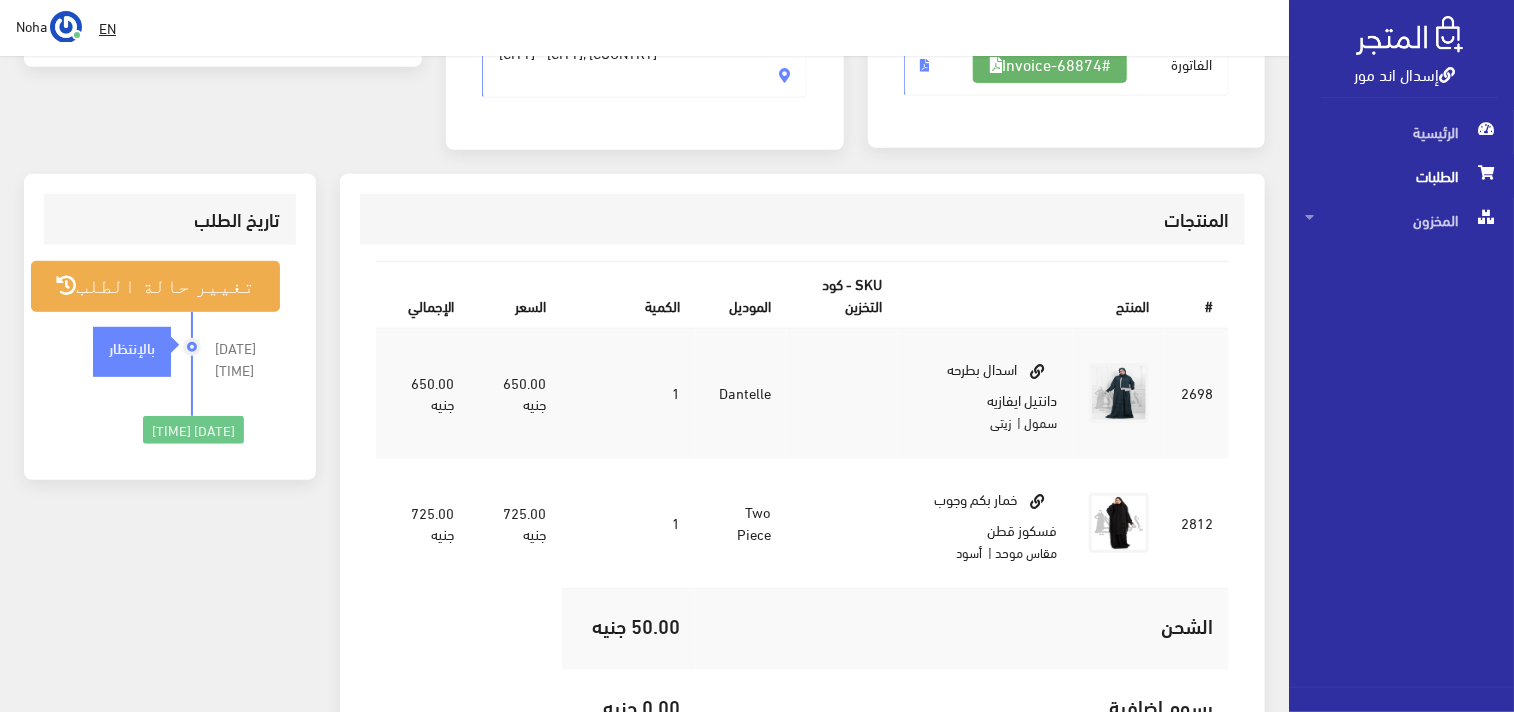 click at bounding box center [996, 65] 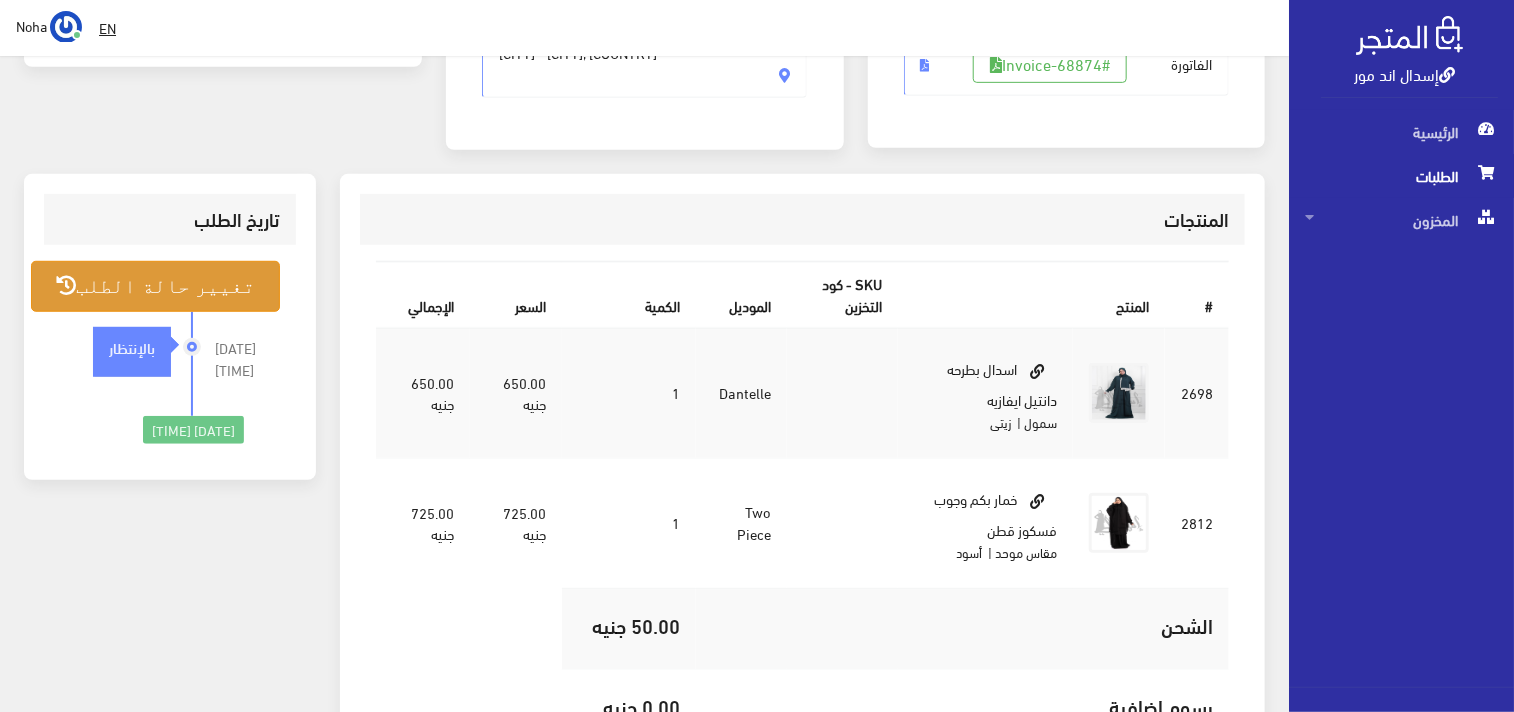 click on "تغيير حالة الطلب" at bounding box center [155, 286] 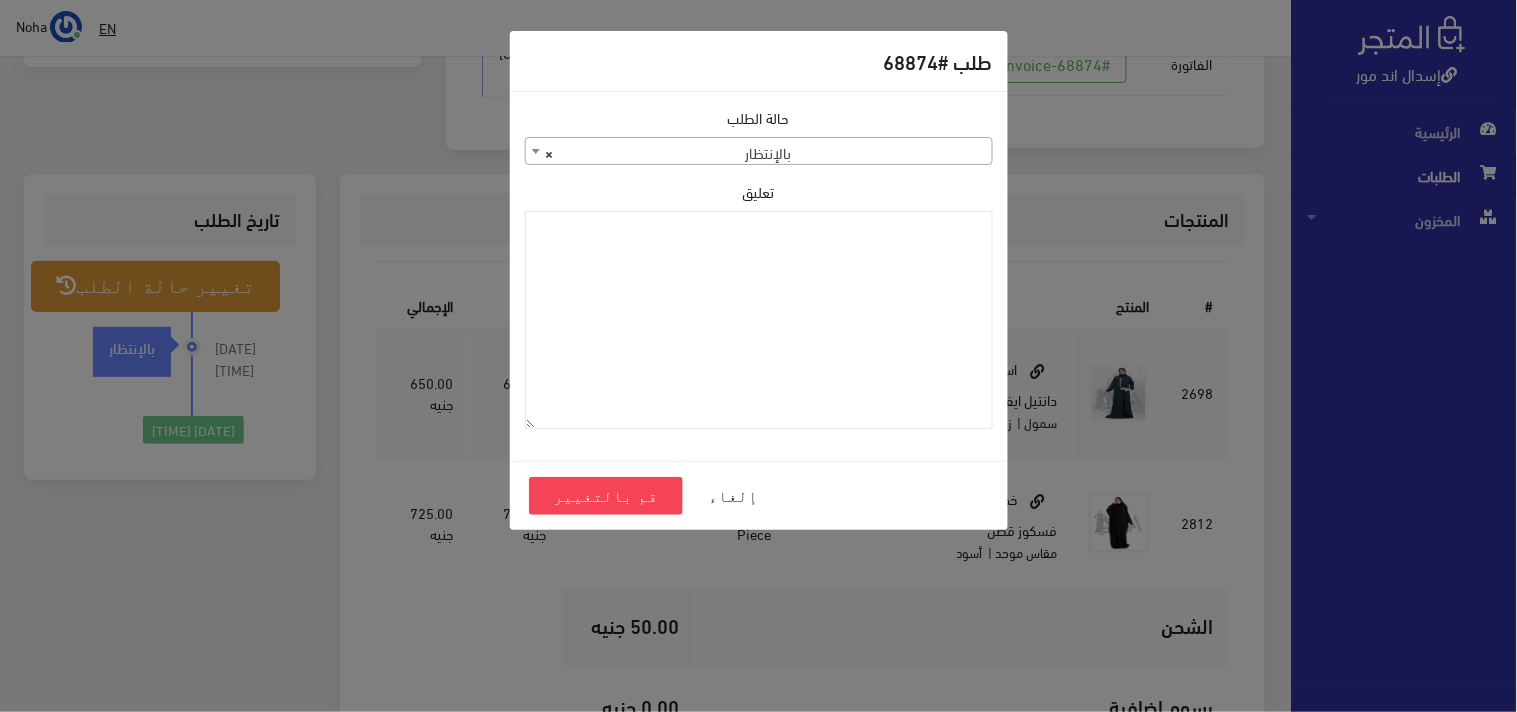 click on "× بالإنتظار" at bounding box center [759, 152] 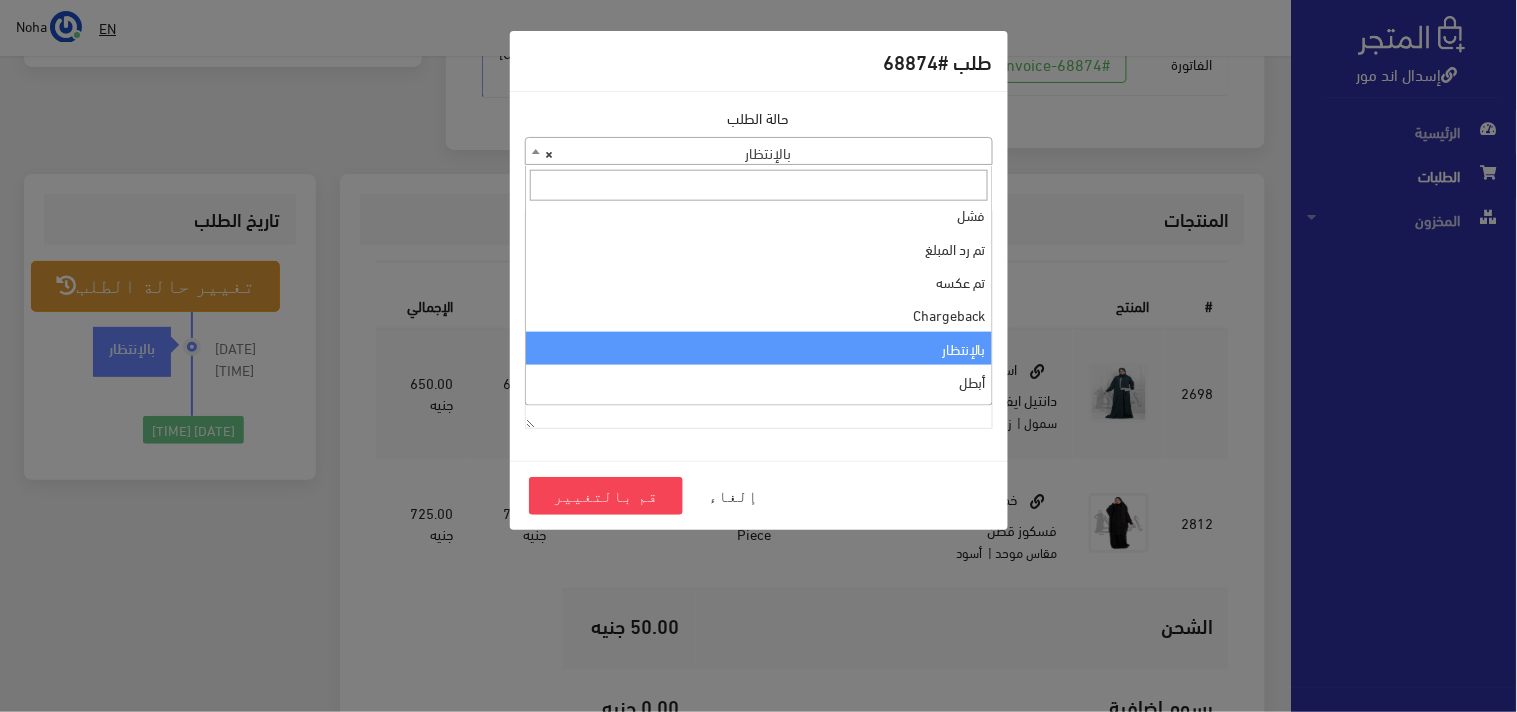 scroll, scrollTop: 0, scrollLeft: 0, axis: both 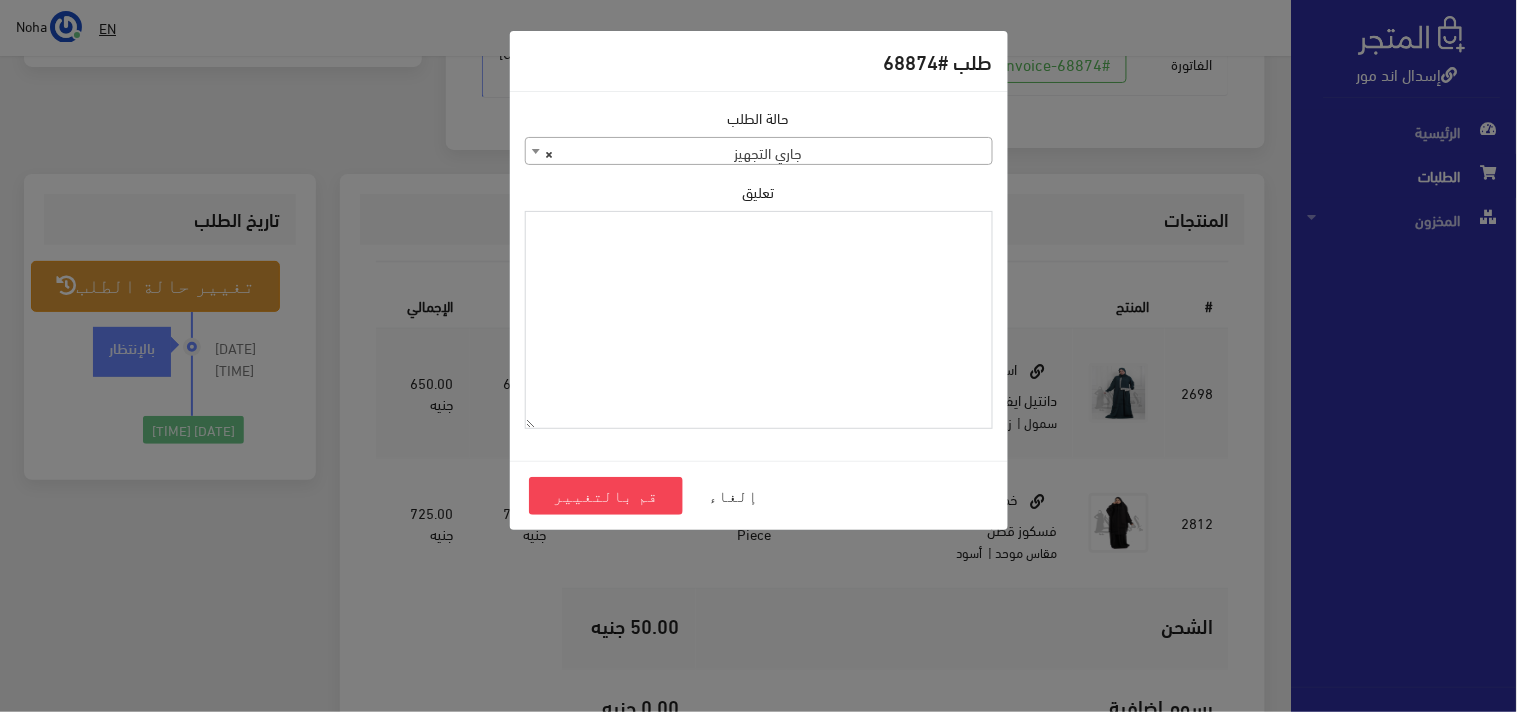 paste on "[PHONE]" 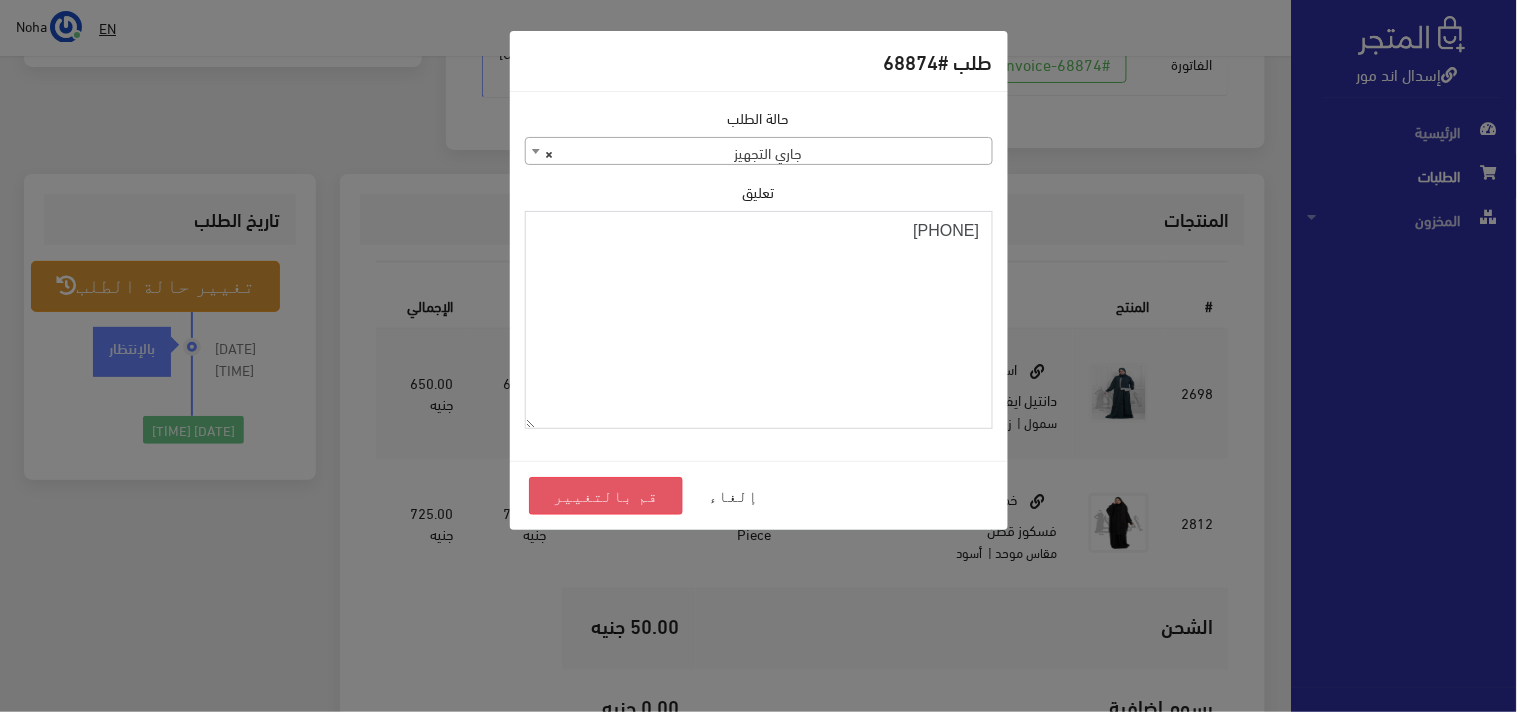 type on "[PHONE]" 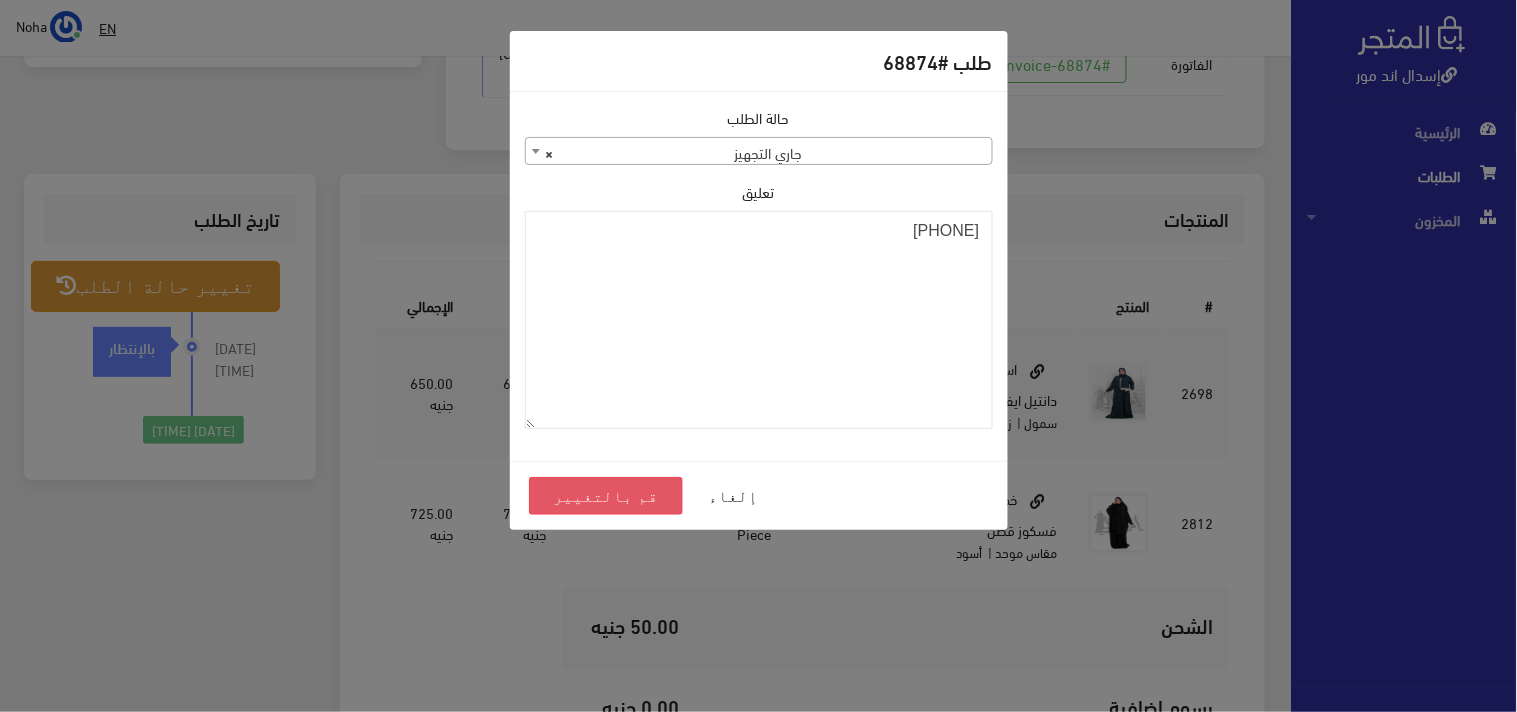 click on "قم بالتغيير" at bounding box center (606, 496) 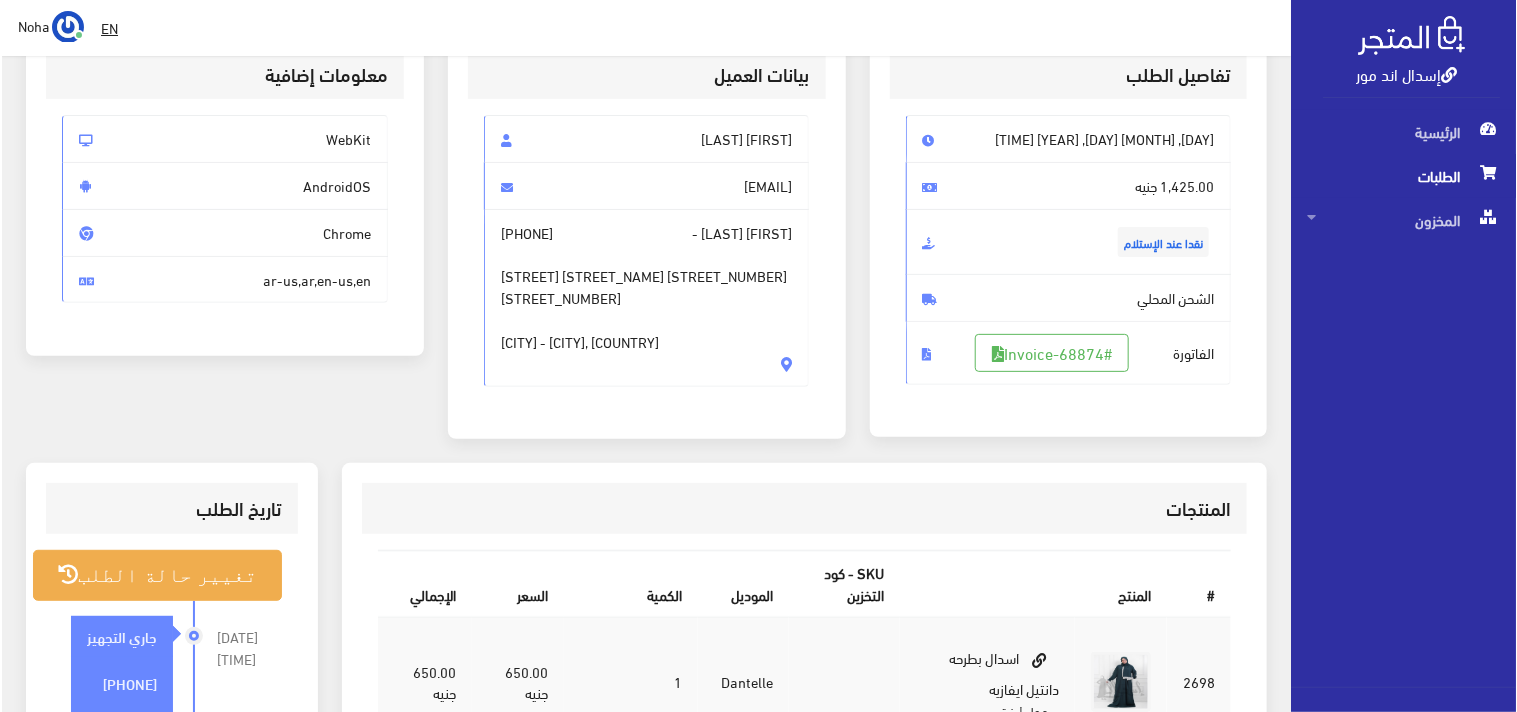 scroll, scrollTop: 333, scrollLeft: 0, axis: vertical 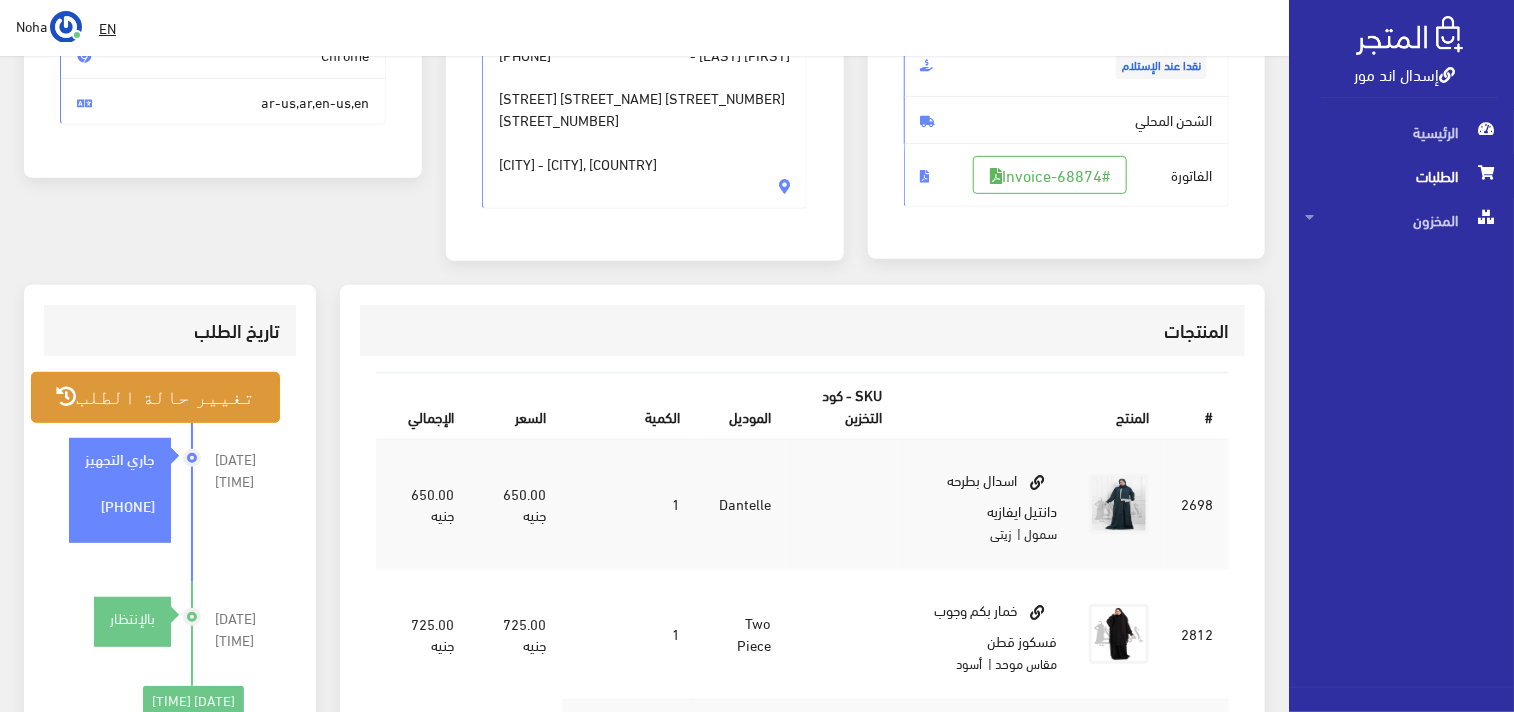 click on "تغيير حالة الطلب" at bounding box center [155, 397] 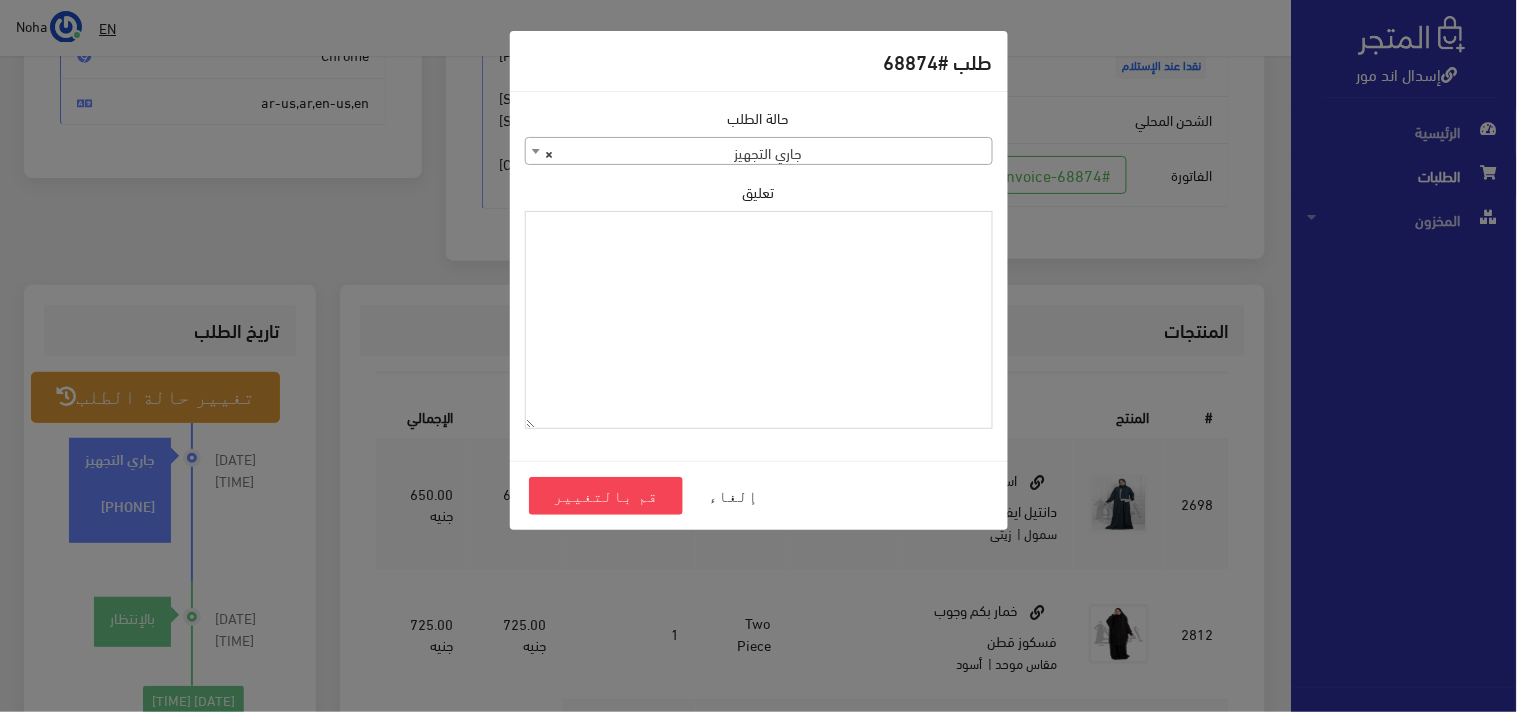 click on "تعليق" at bounding box center [759, 320] 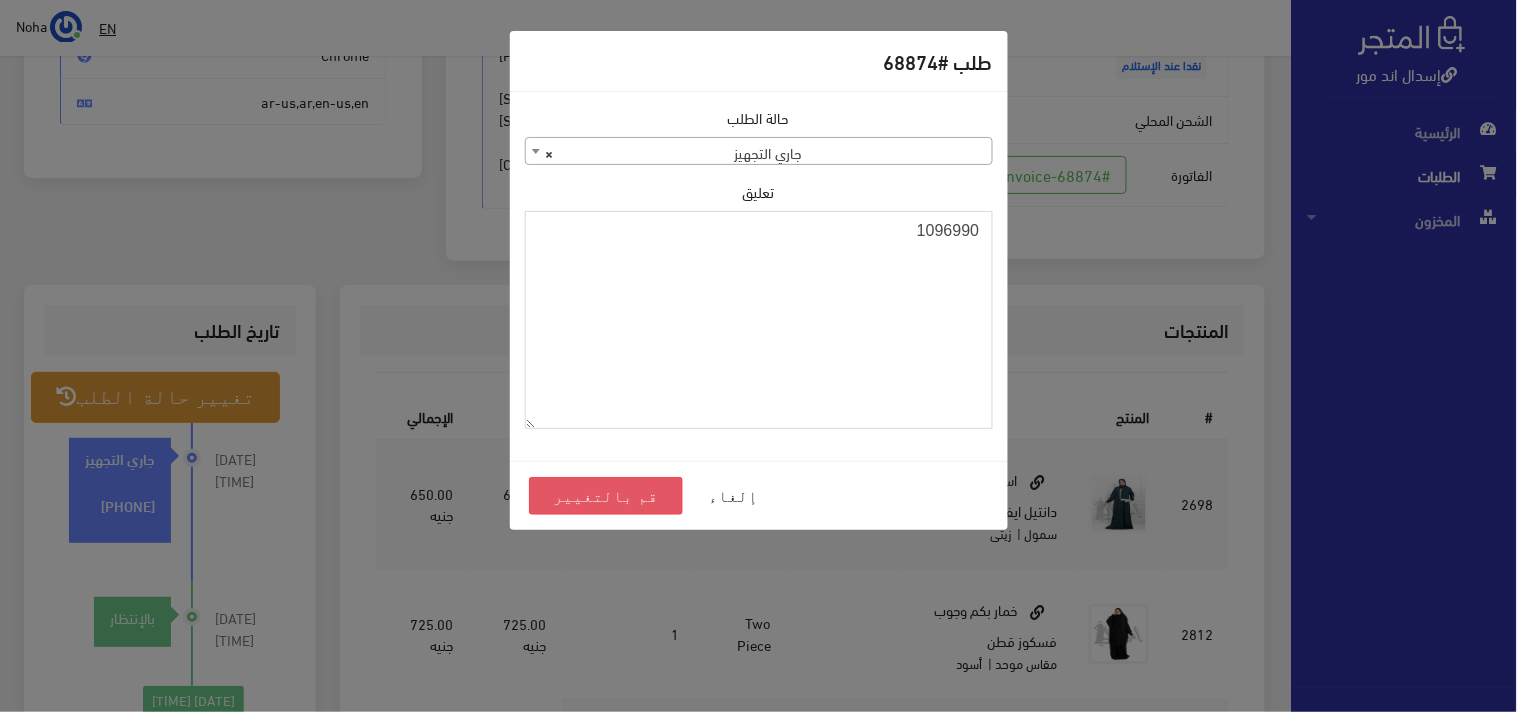 type on "1096990" 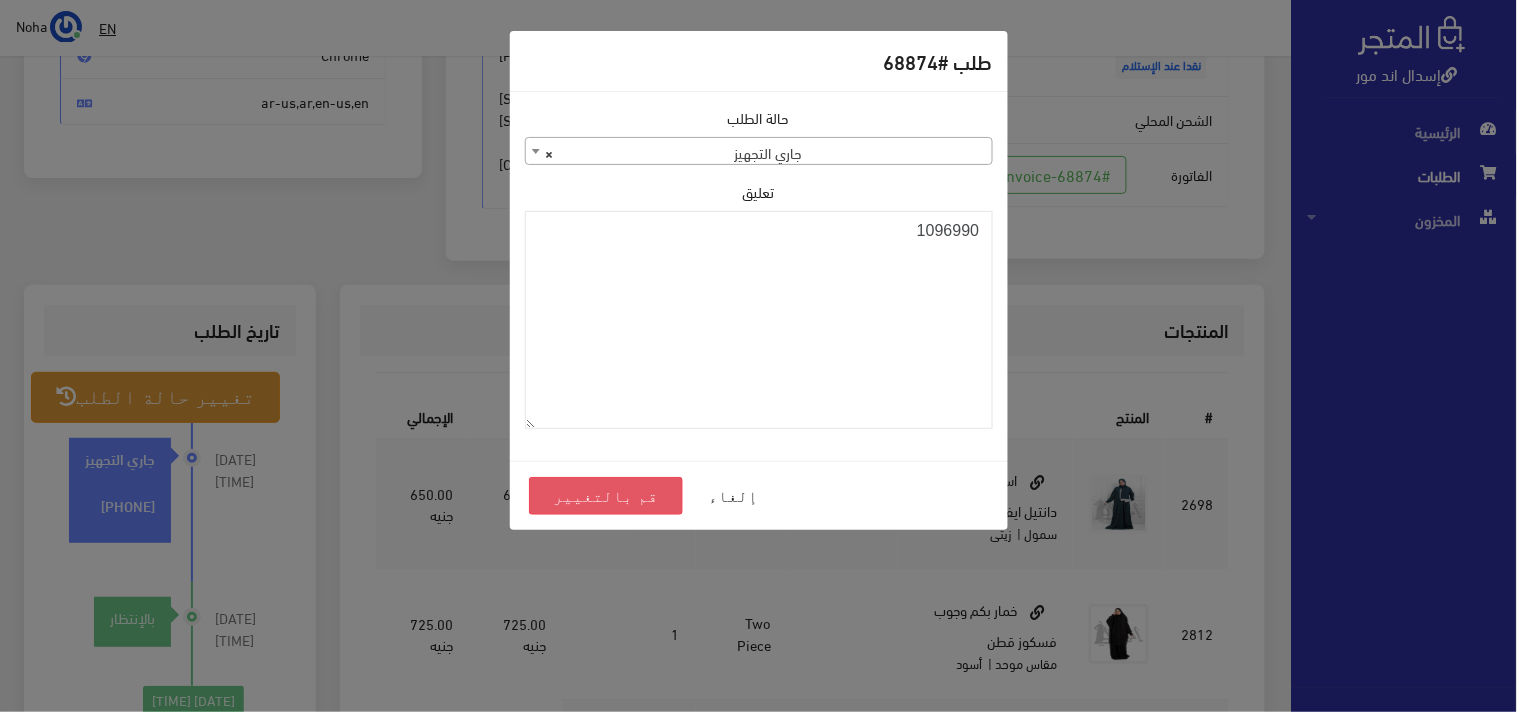click on "قم بالتغيير" at bounding box center (606, 496) 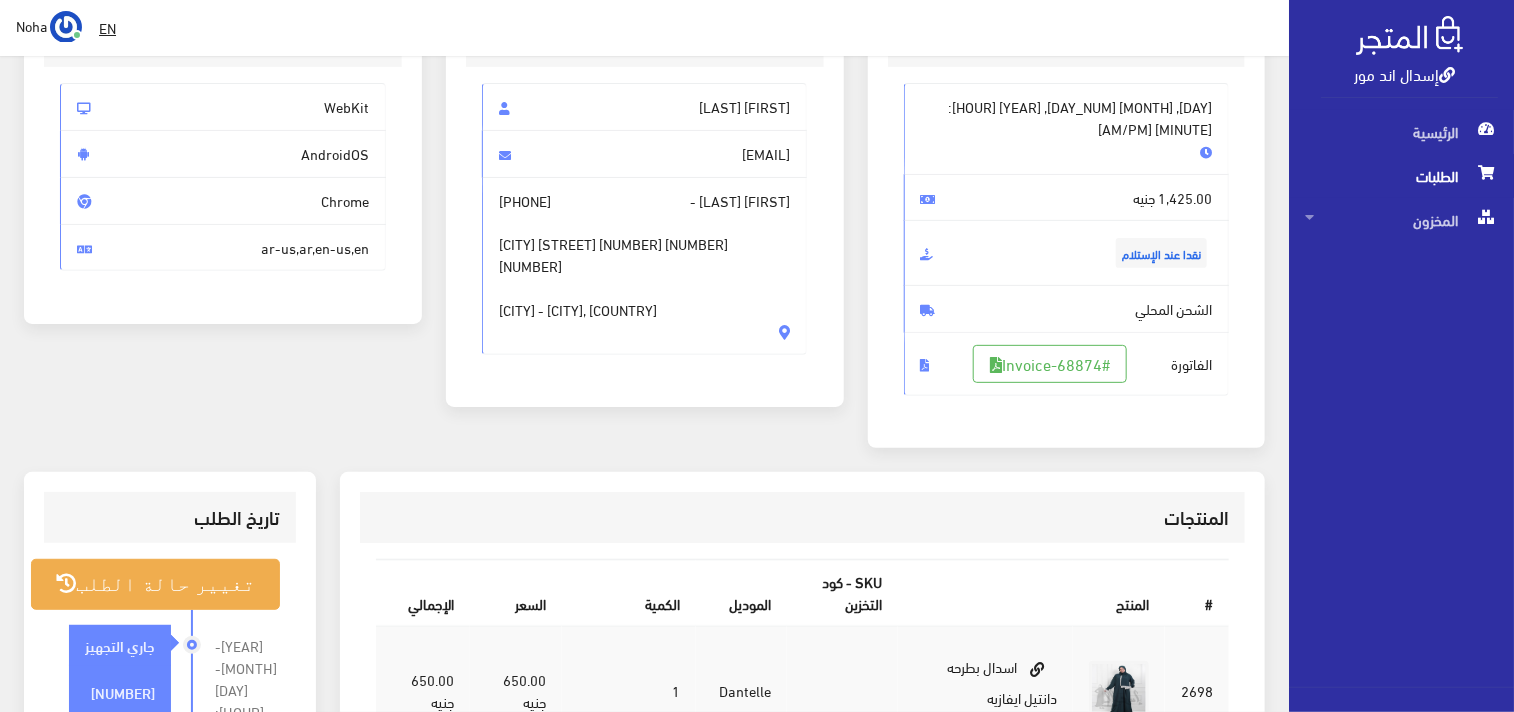 scroll, scrollTop: 222, scrollLeft: 0, axis: vertical 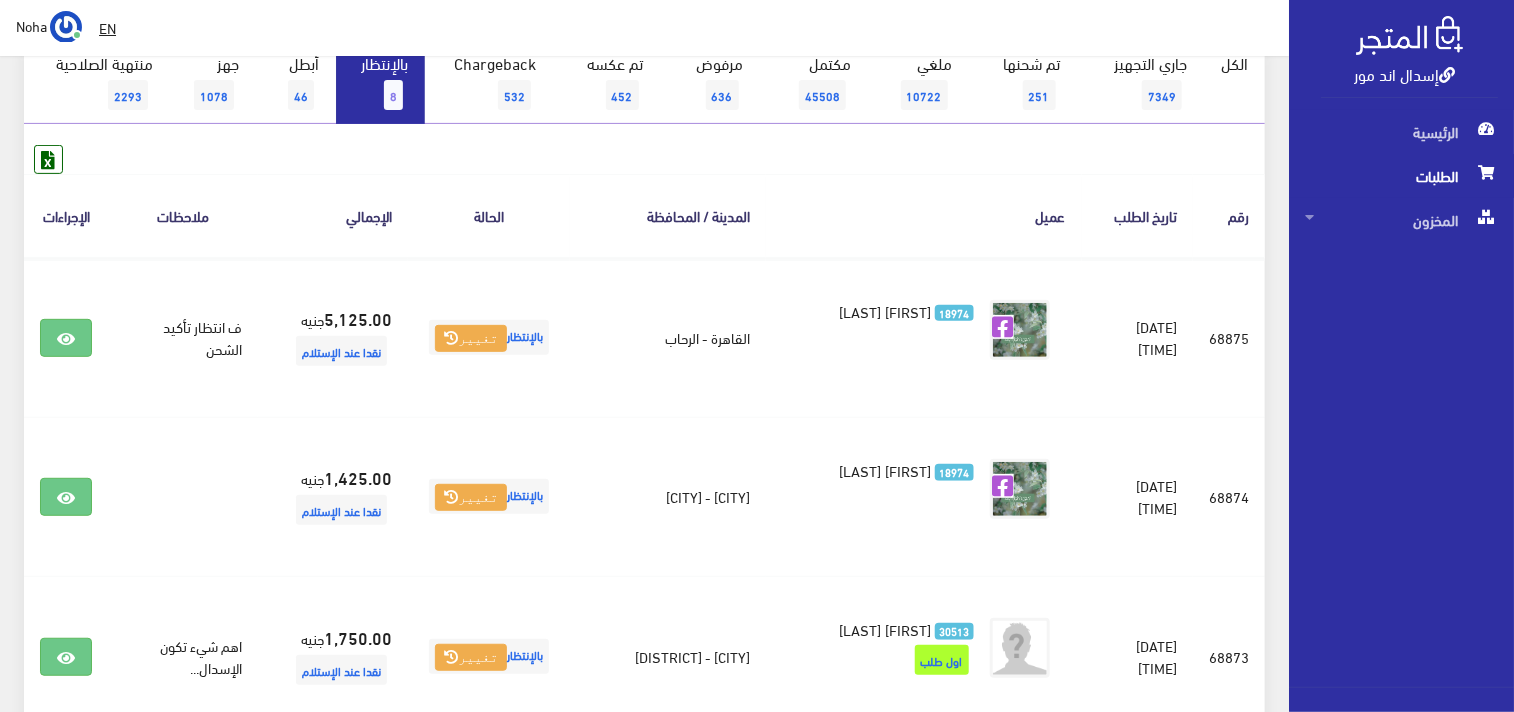 click on "بالإنتظار
8" at bounding box center (380, 83) 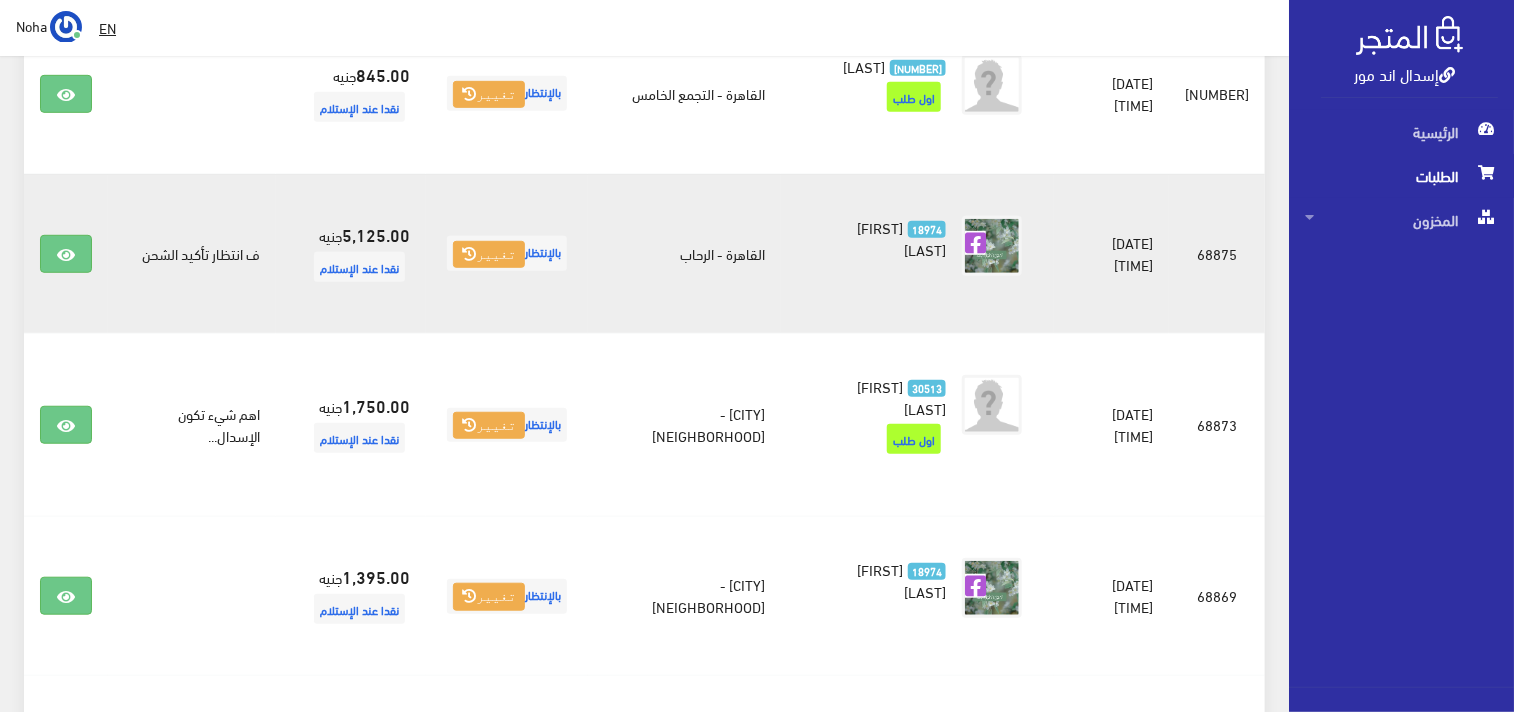 scroll, scrollTop: 444, scrollLeft: 0, axis: vertical 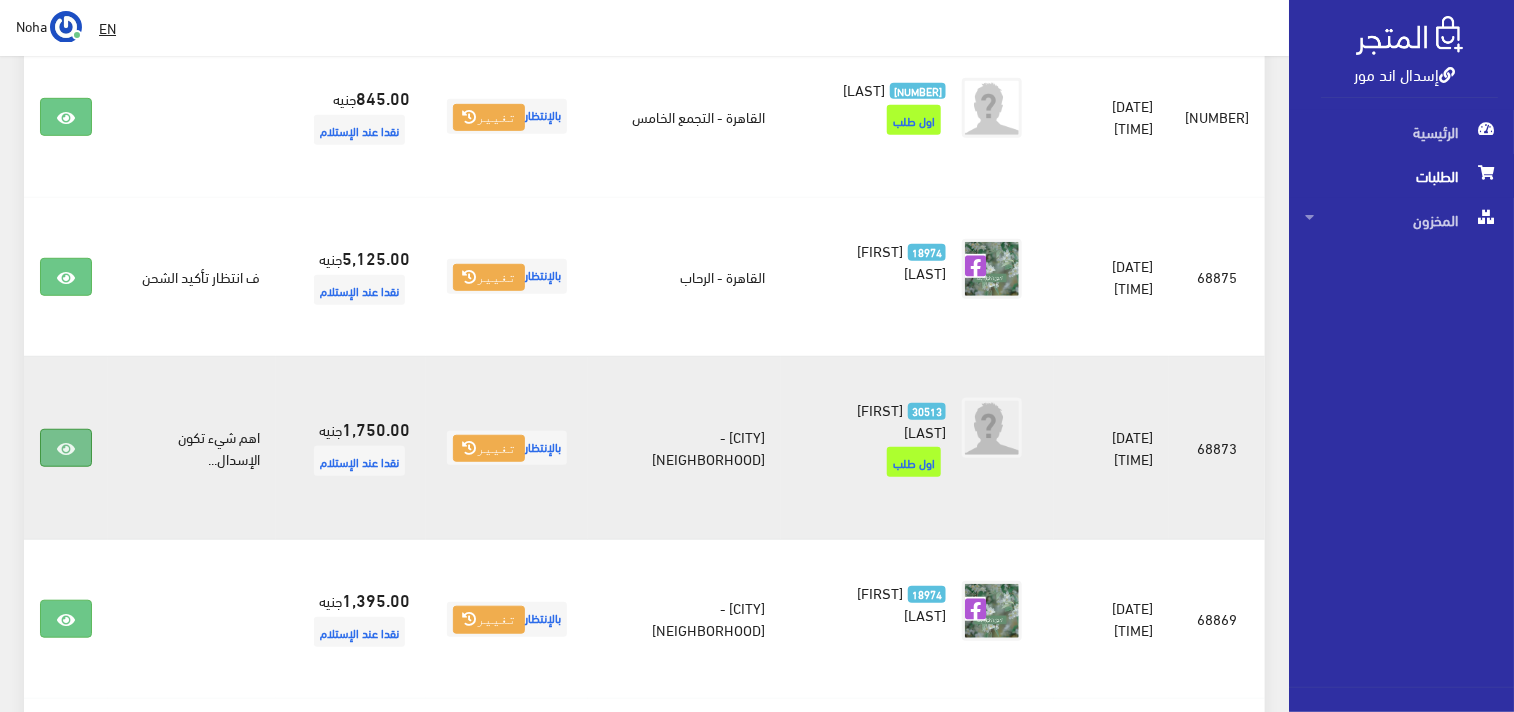 click at bounding box center [66, 448] 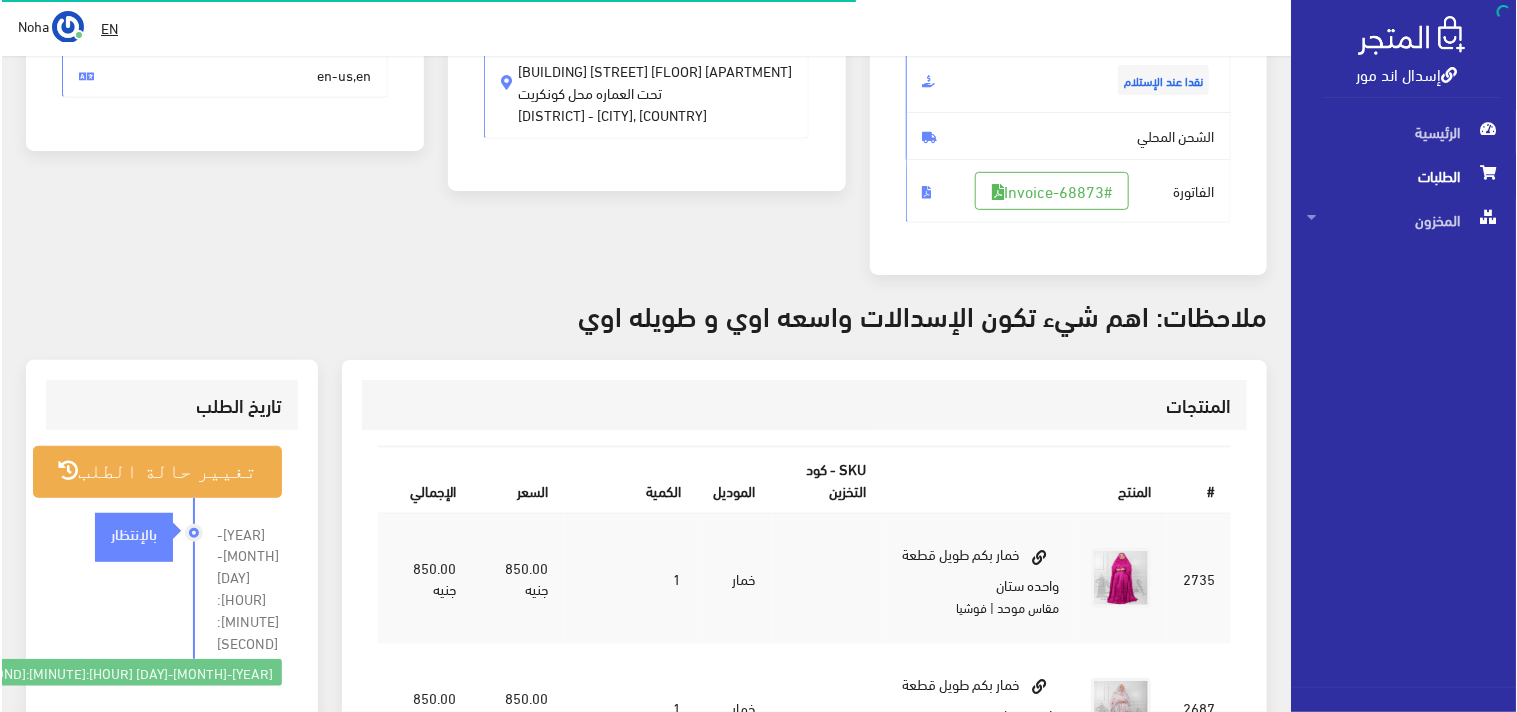 scroll, scrollTop: 444, scrollLeft: 0, axis: vertical 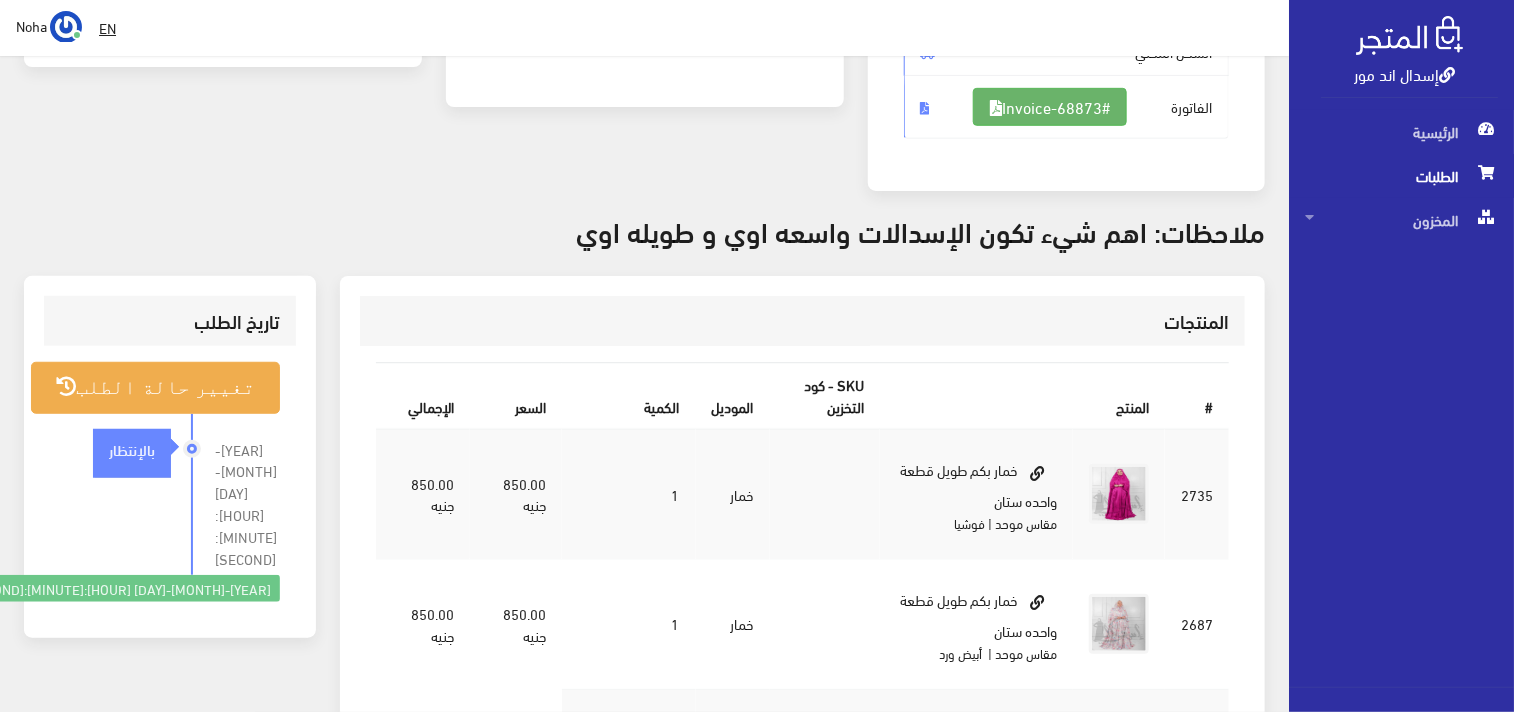 click on "#Invoice-68873" at bounding box center [1050, 107] 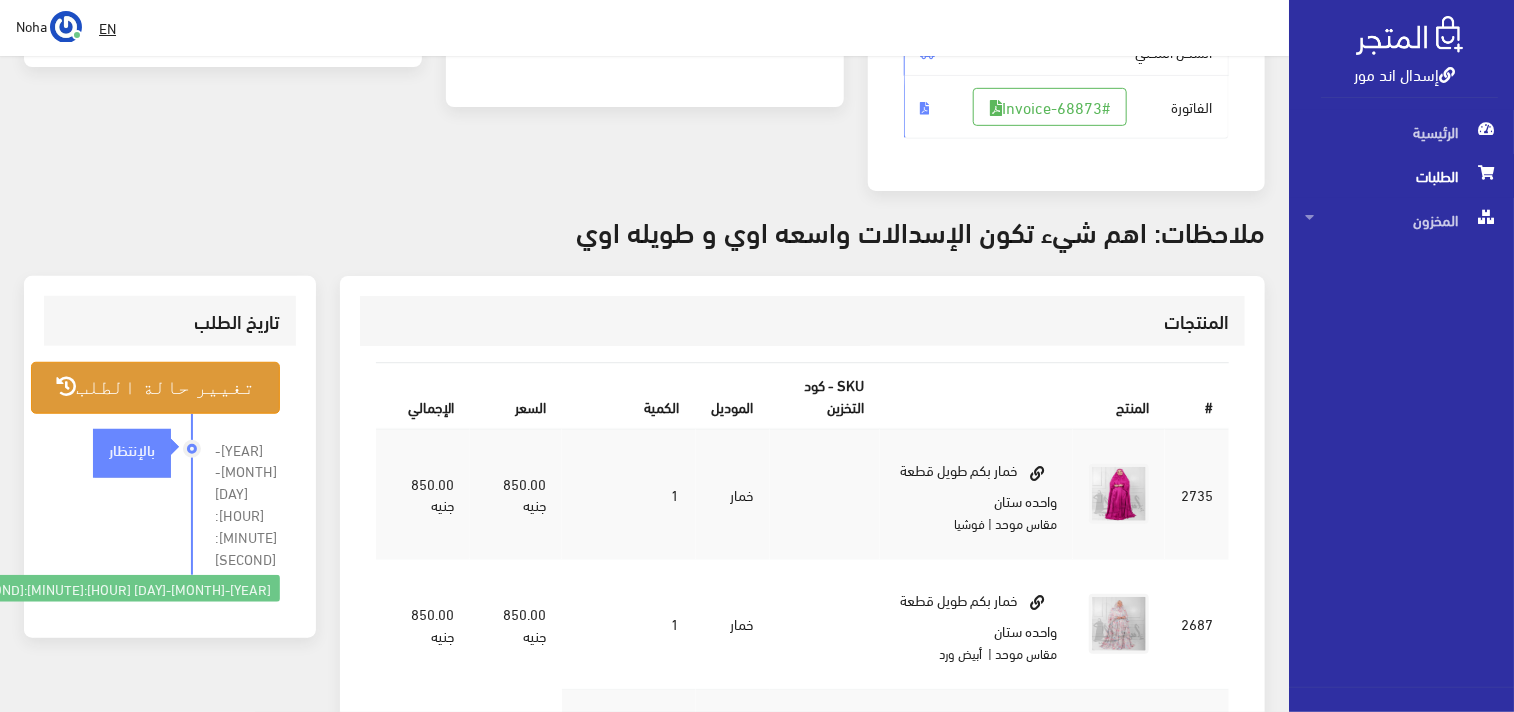 click on "تغيير حالة الطلب" at bounding box center (155, 387) 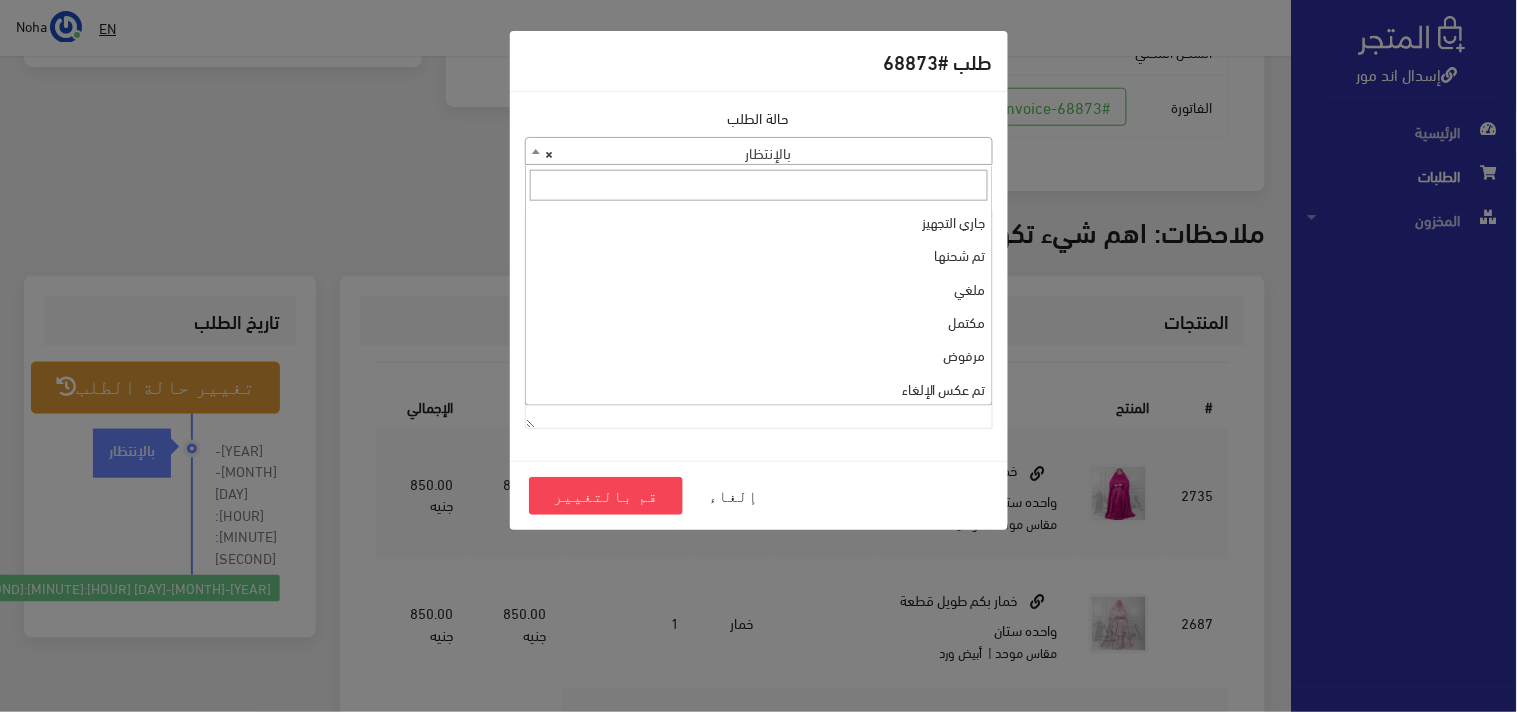 click on "× بالإنتظار" at bounding box center [759, 152] 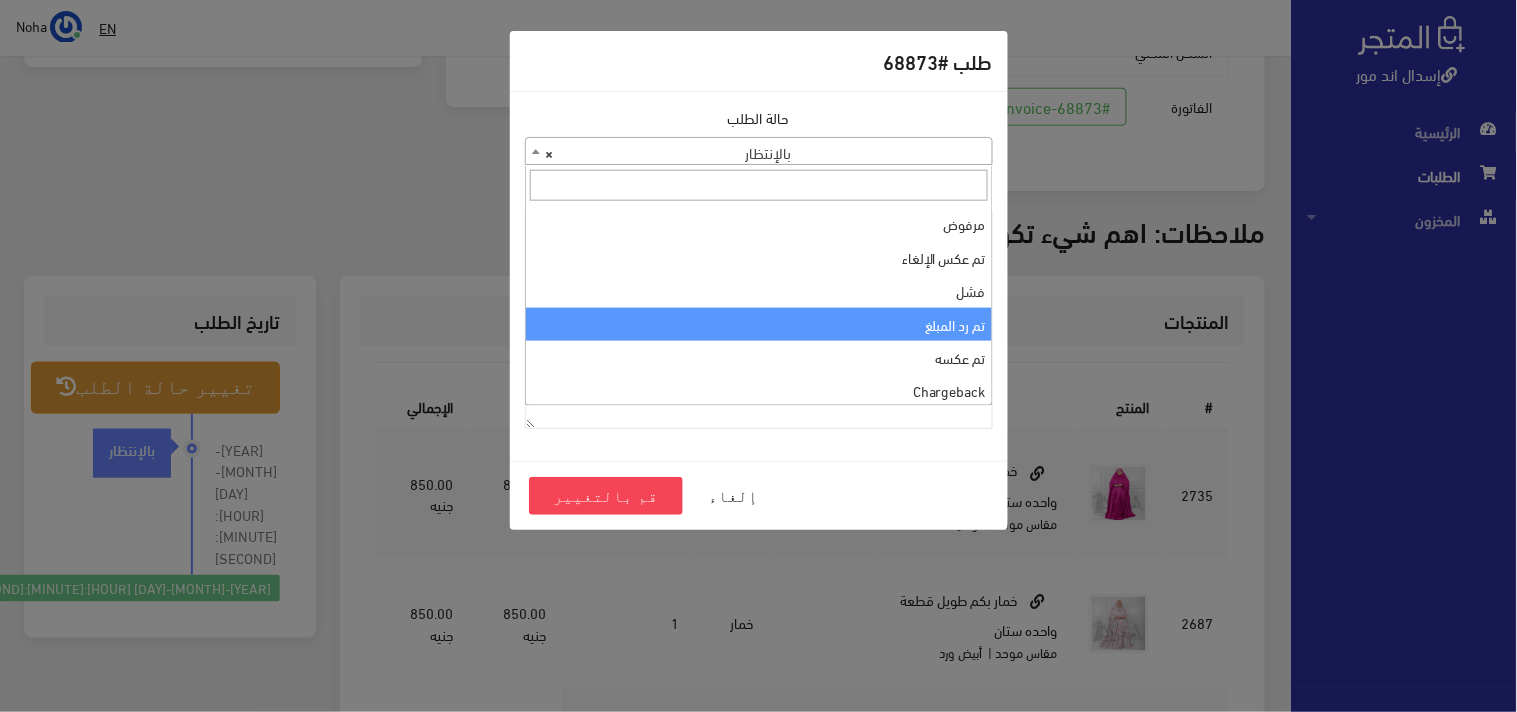scroll, scrollTop: 0, scrollLeft: 0, axis: both 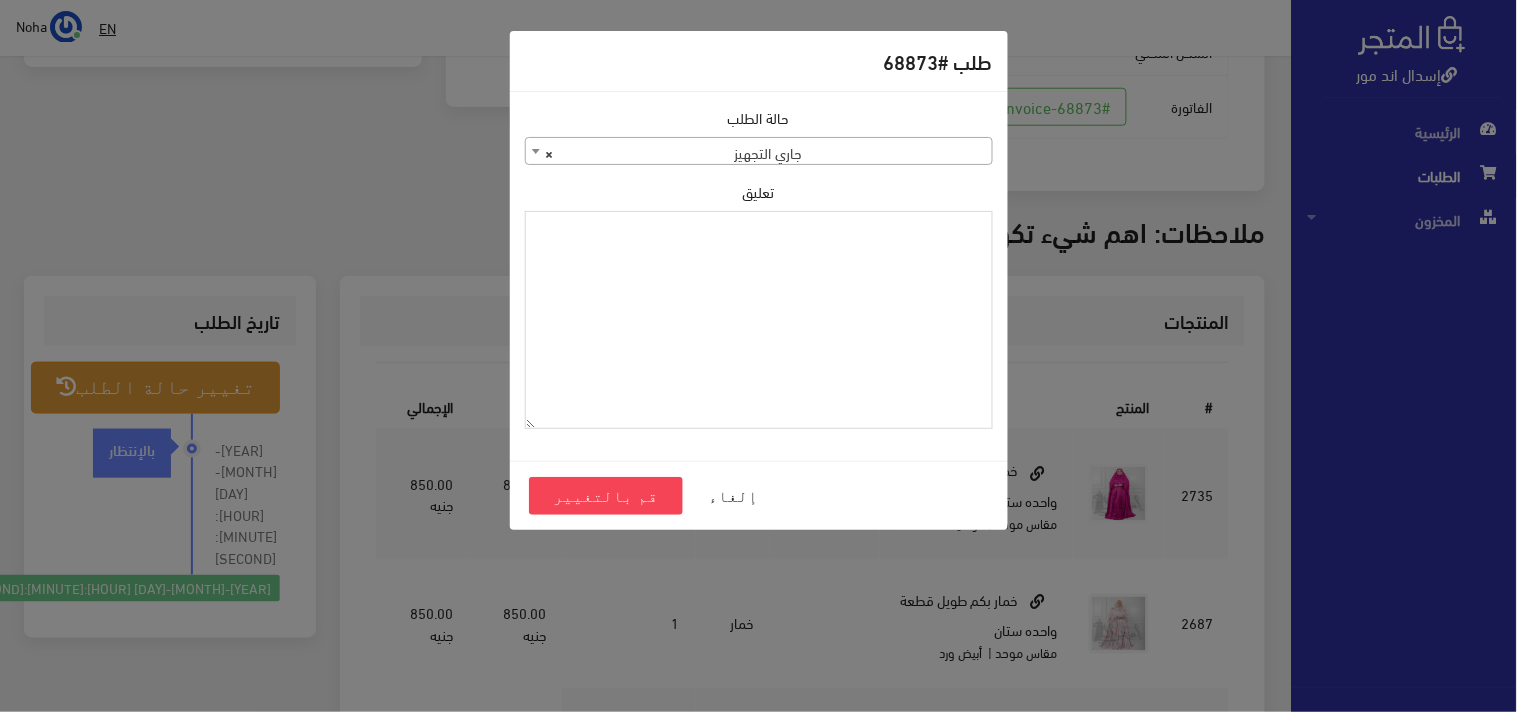 paste on "[PHONE]" 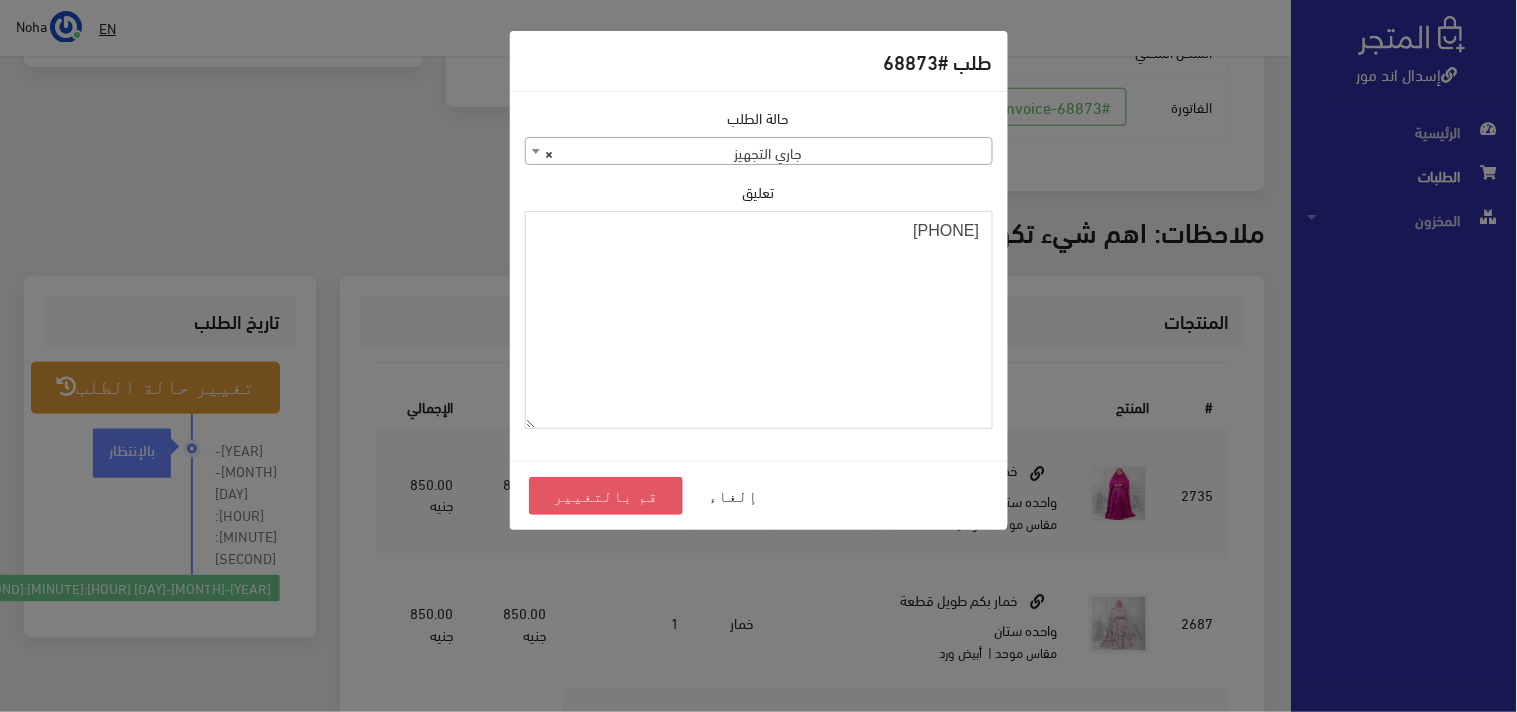 type on "[PHONE]" 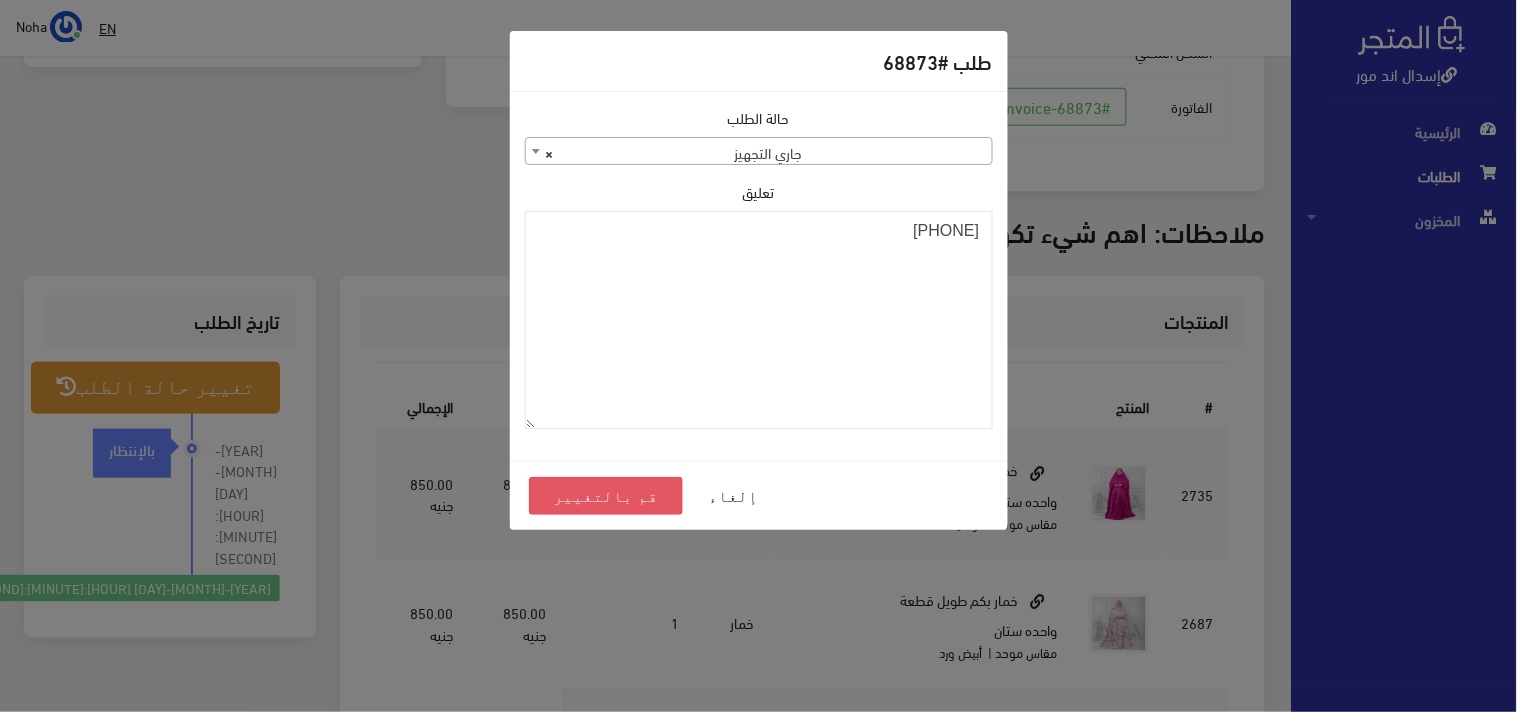 click on "قم بالتغيير" at bounding box center (606, 496) 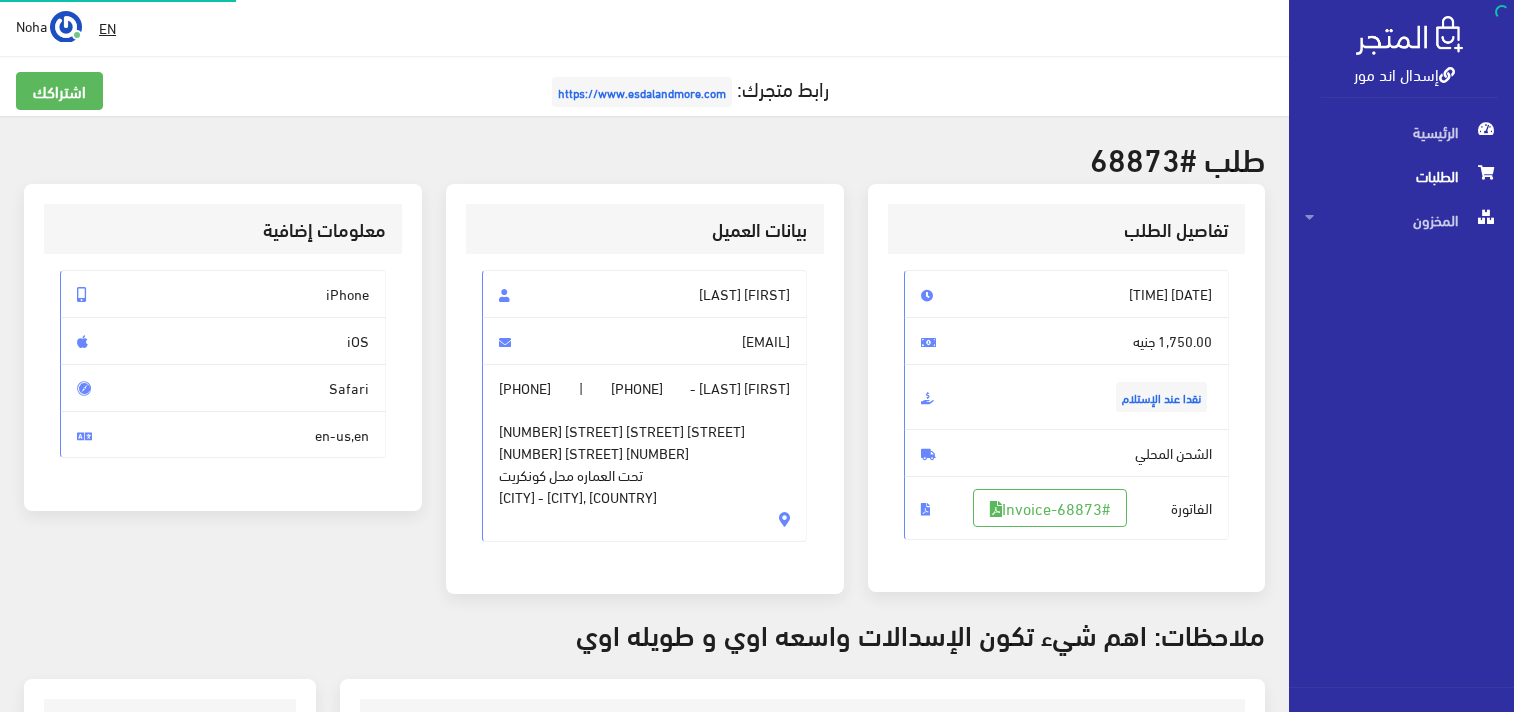 scroll, scrollTop: 0, scrollLeft: 0, axis: both 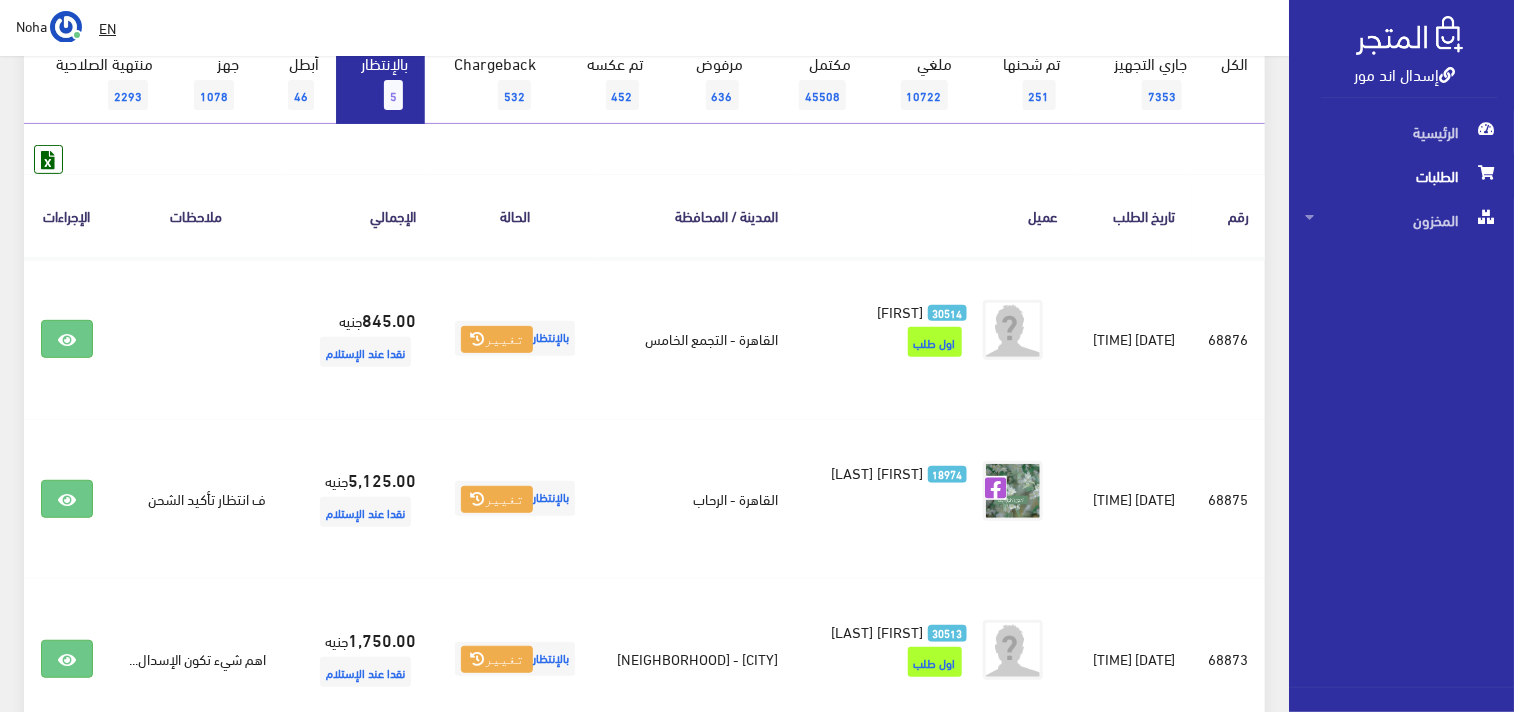 click on "بالإنتظار
5" at bounding box center [380, 83] 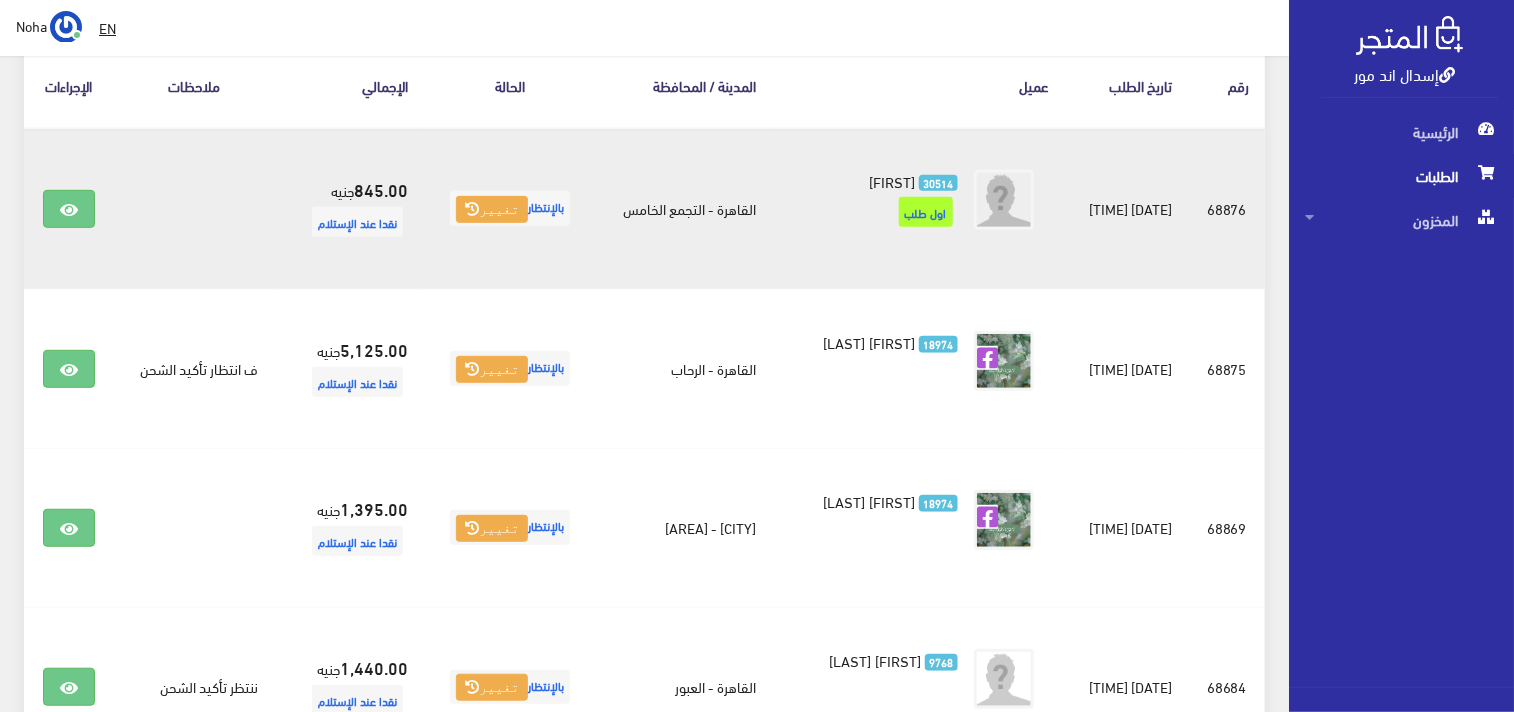 scroll, scrollTop: 344, scrollLeft: 0, axis: vertical 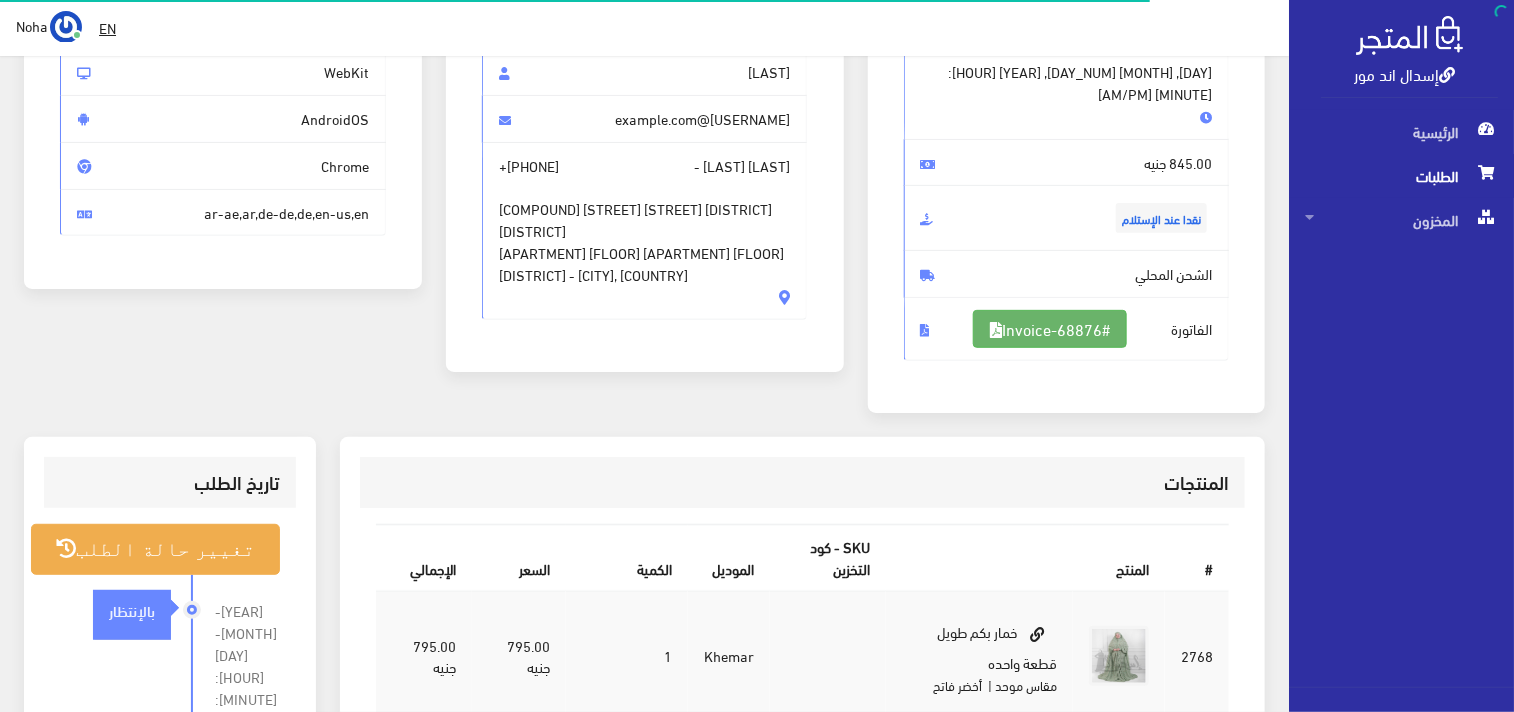 click on "#Invoice-68876" at bounding box center (1050, 329) 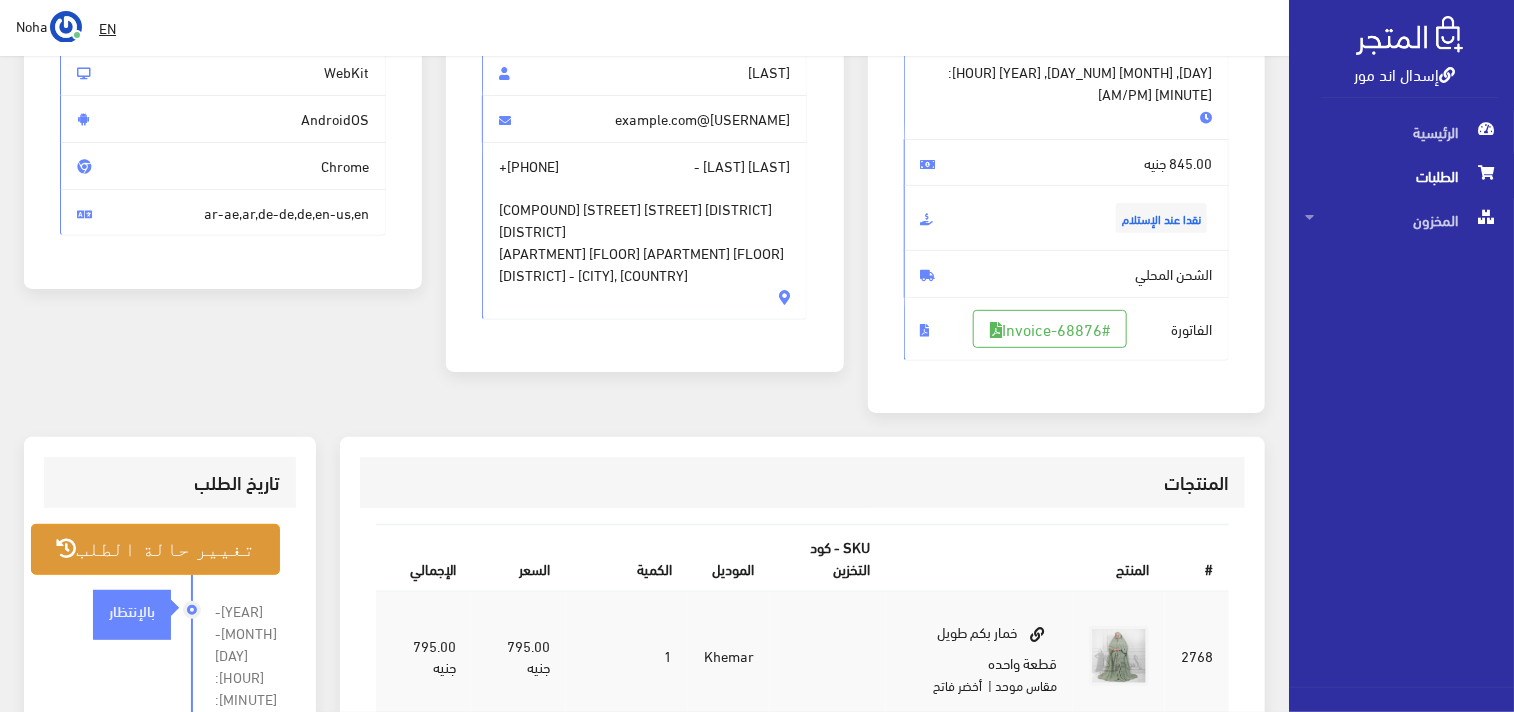 click on "تغيير حالة الطلب" at bounding box center [155, 549] 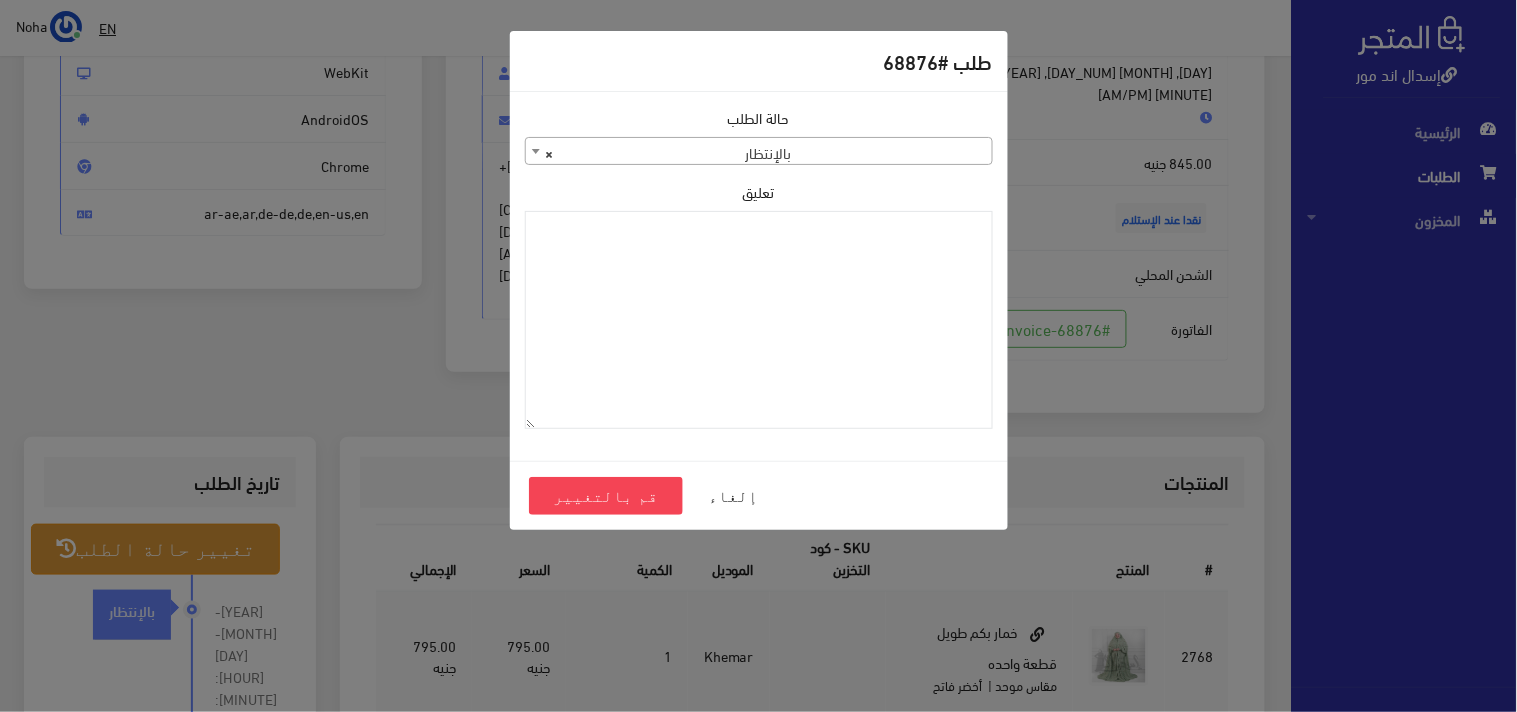 click on "حالة الطلب
جاري التجهيز
تم شحنها
ملغي
مكتمل
مرفوض
تم عكس الإلغاء
فشل
تم رد المبلغ تم عكسه Chargeback بالإنتظار أبطل جهز ×" at bounding box center (759, 136) 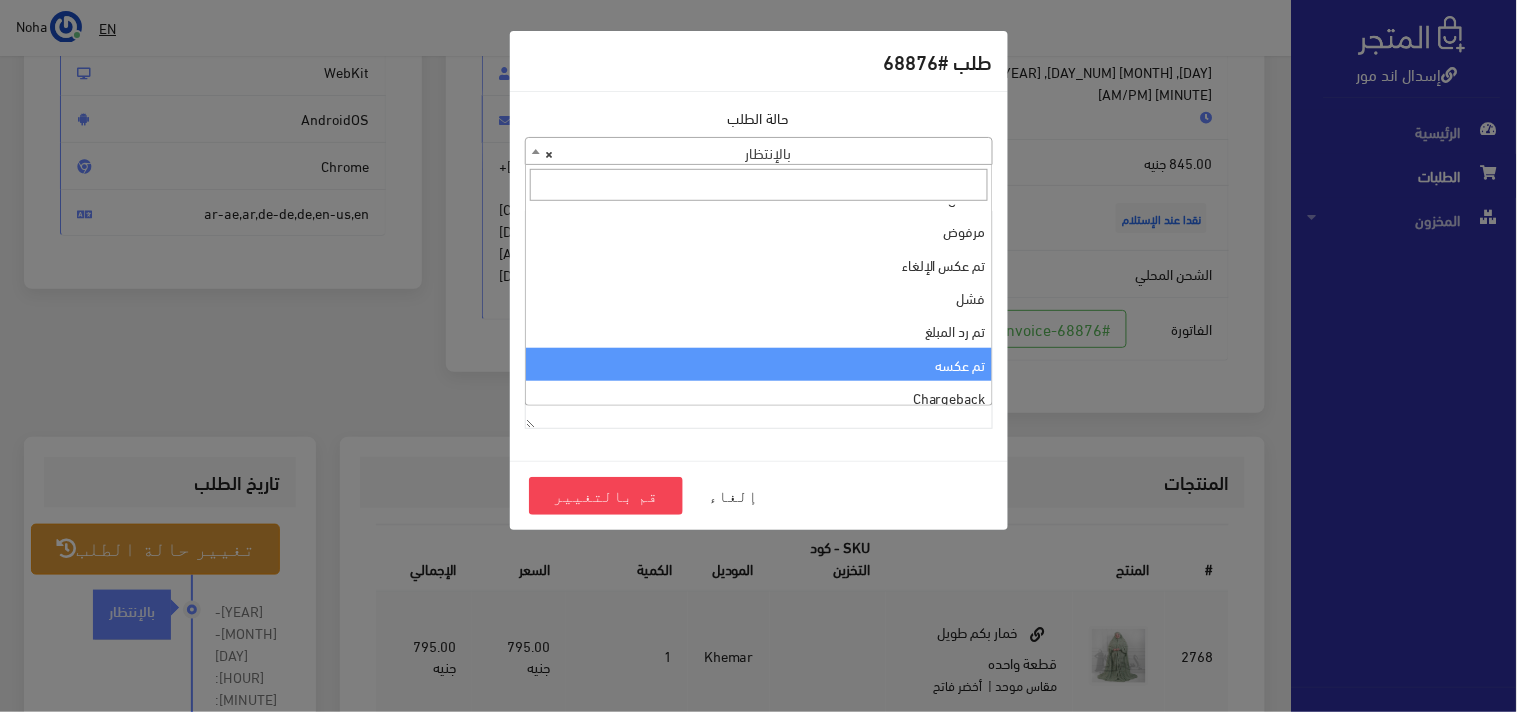 scroll, scrollTop: 0, scrollLeft: 0, axis: both 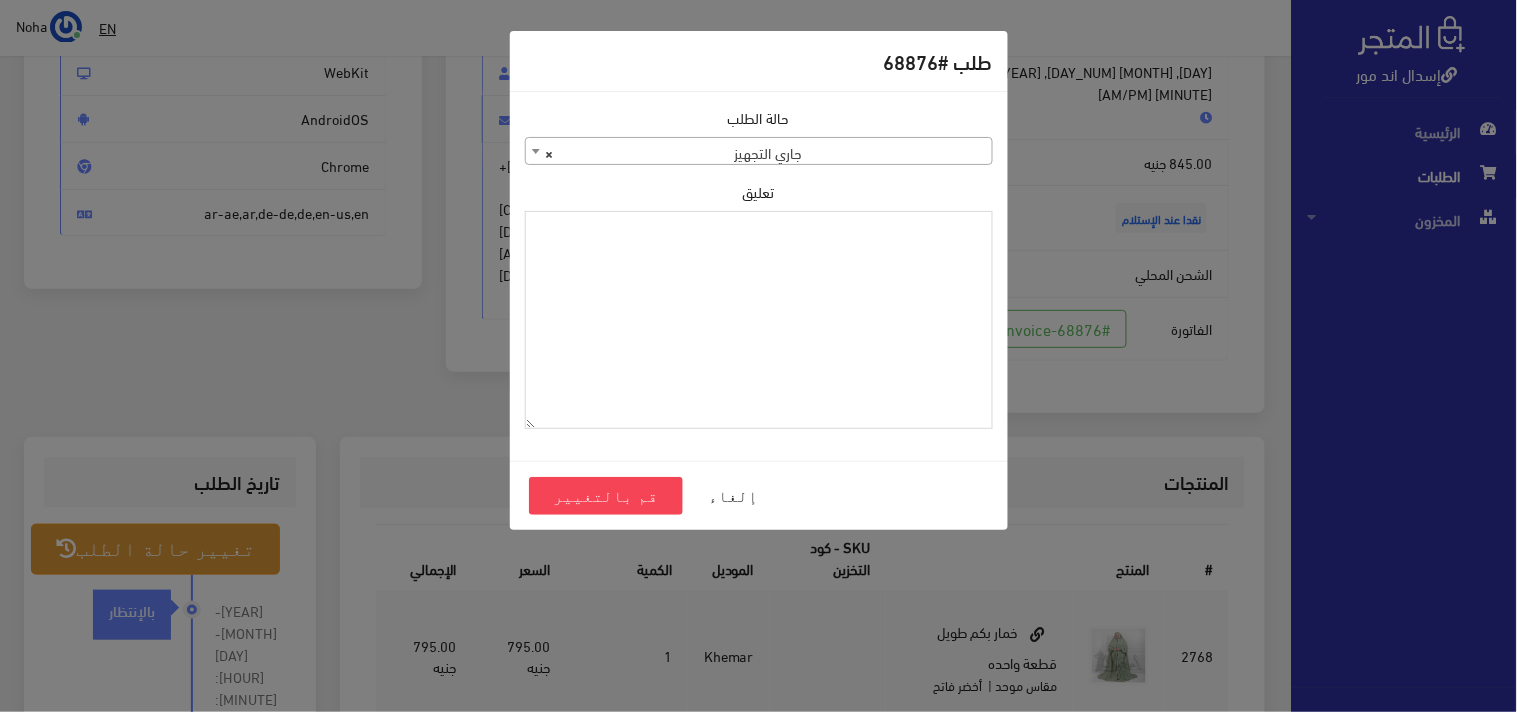 drag, startPoint x: 807, startPoint y: 282, endPoint x: 794, endPoint y: 282, distance: 13 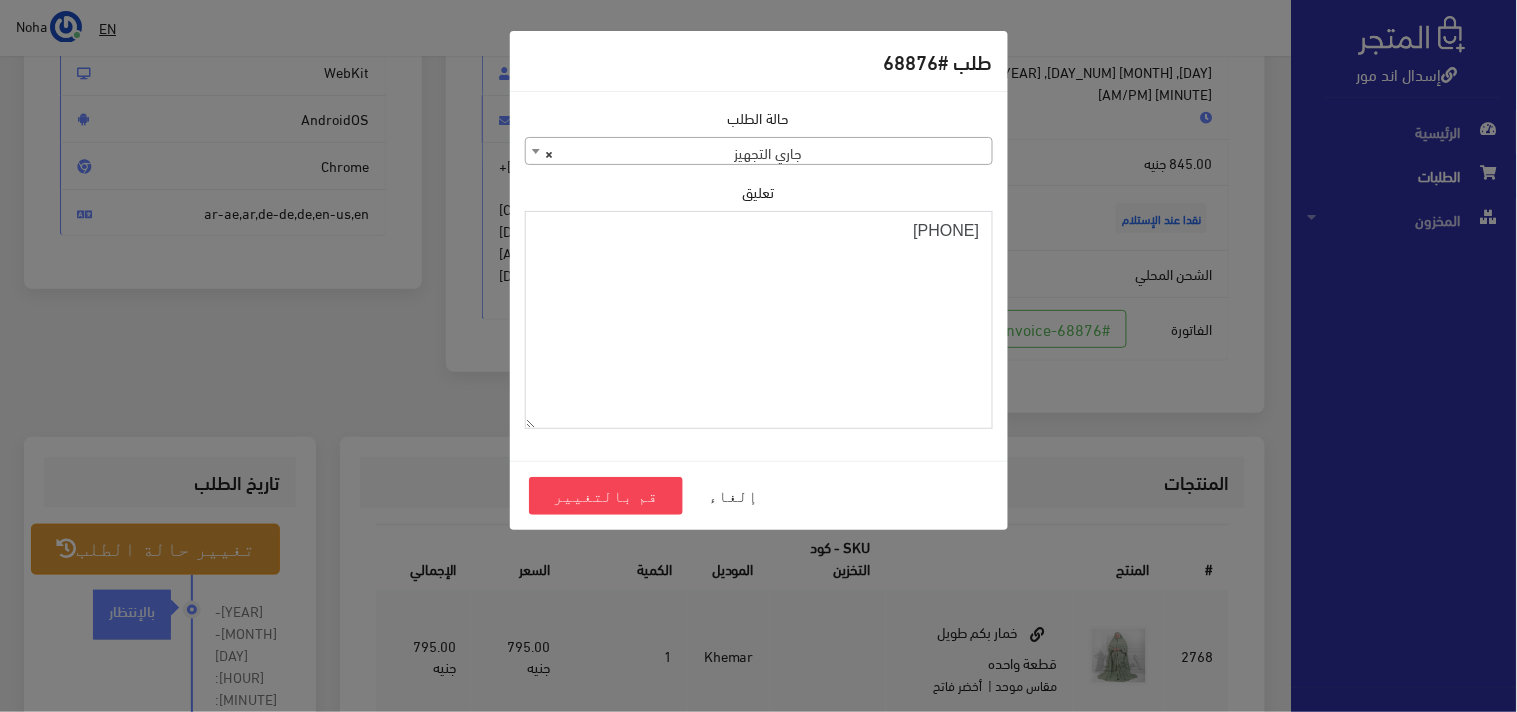 drag, startPoint x: 831, startPoint y: 264, endPoint x: 1192, endPoint y: 230, distance: 362.59756 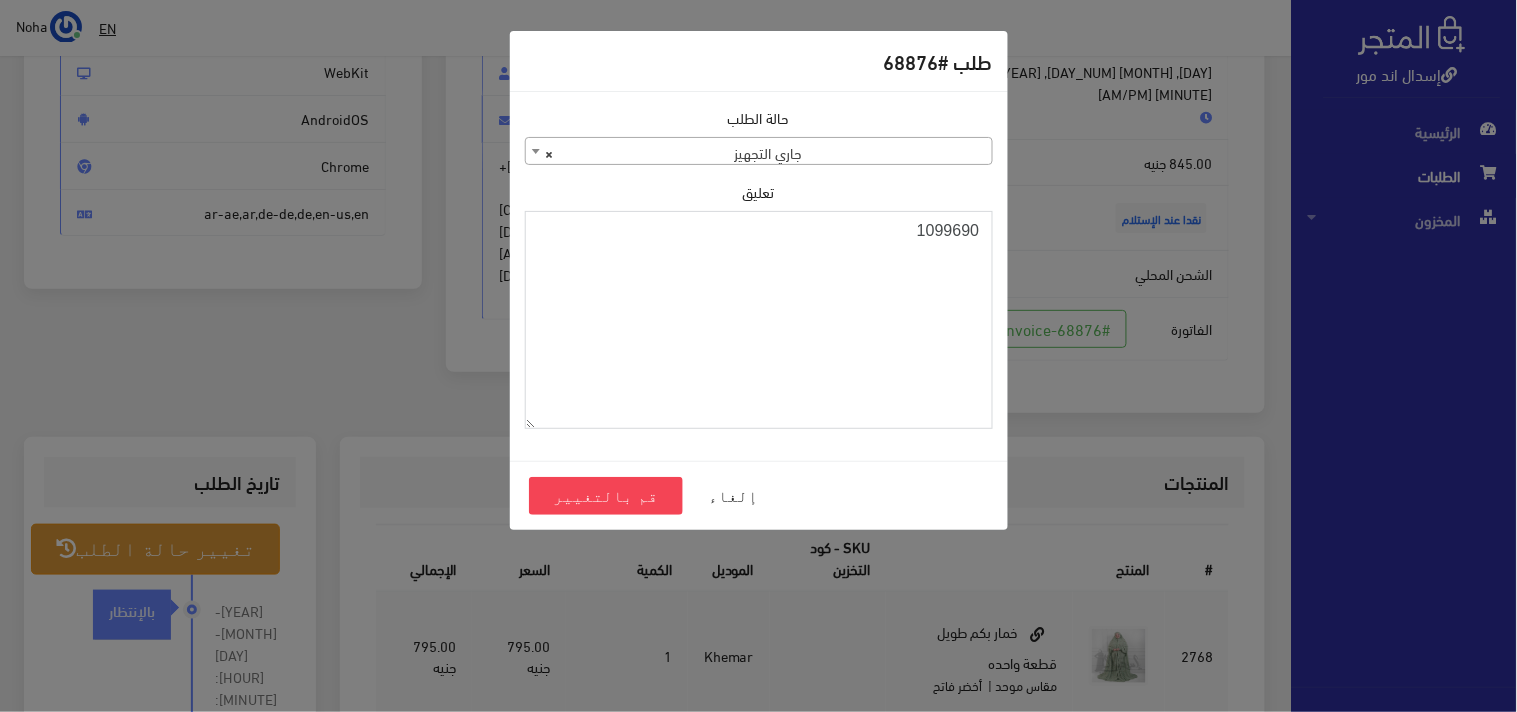 click on "1099690" at bounding box center (759, 320) 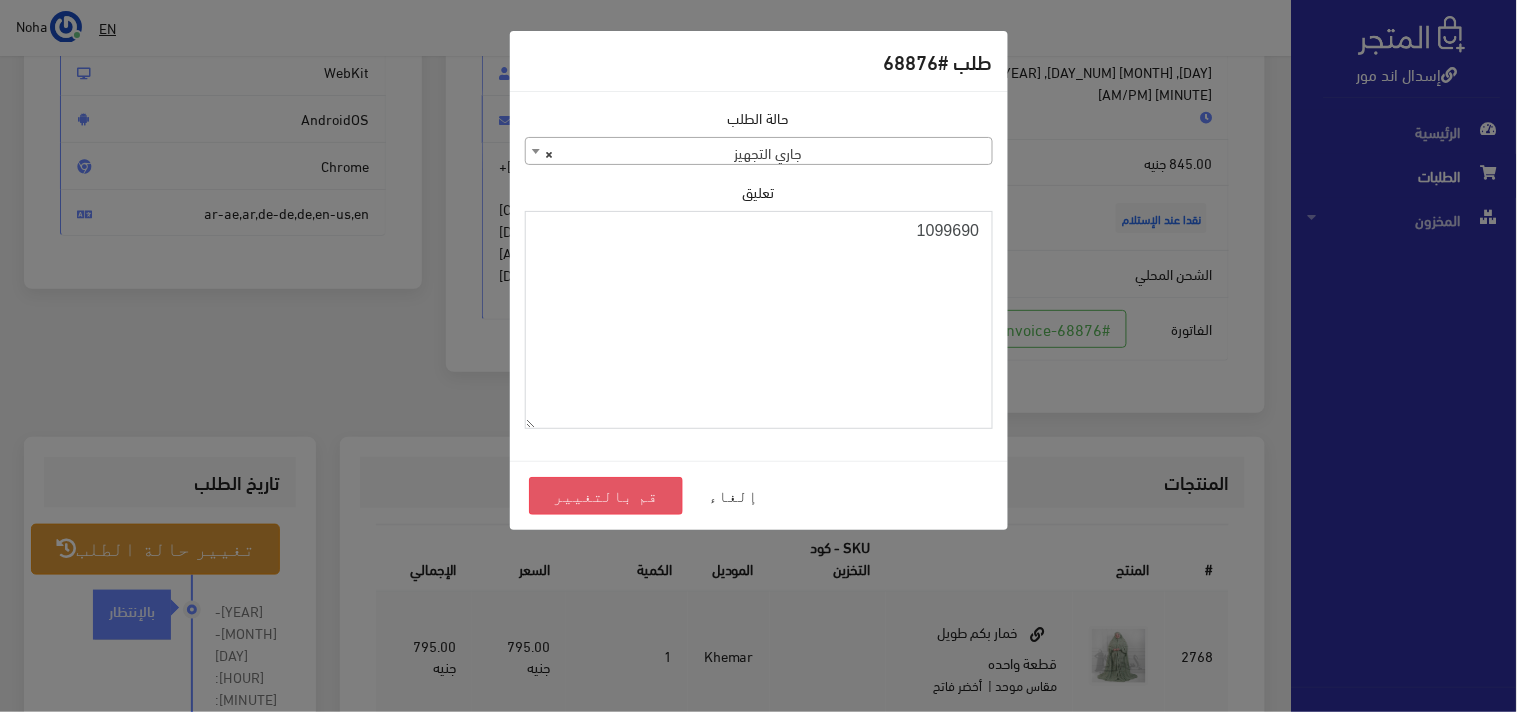 type on "1099690" 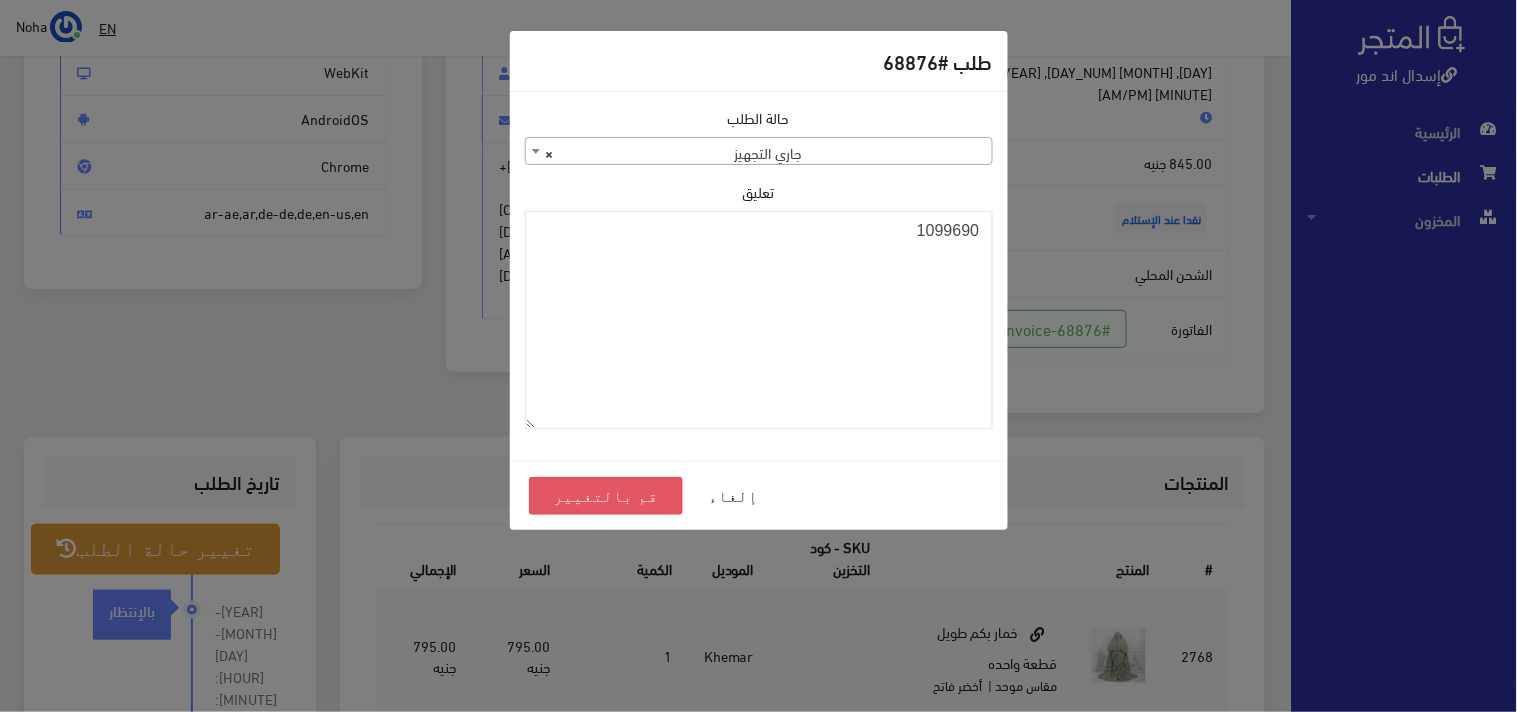 click on "قم بالتغيير" at bounding box center (606, 496) 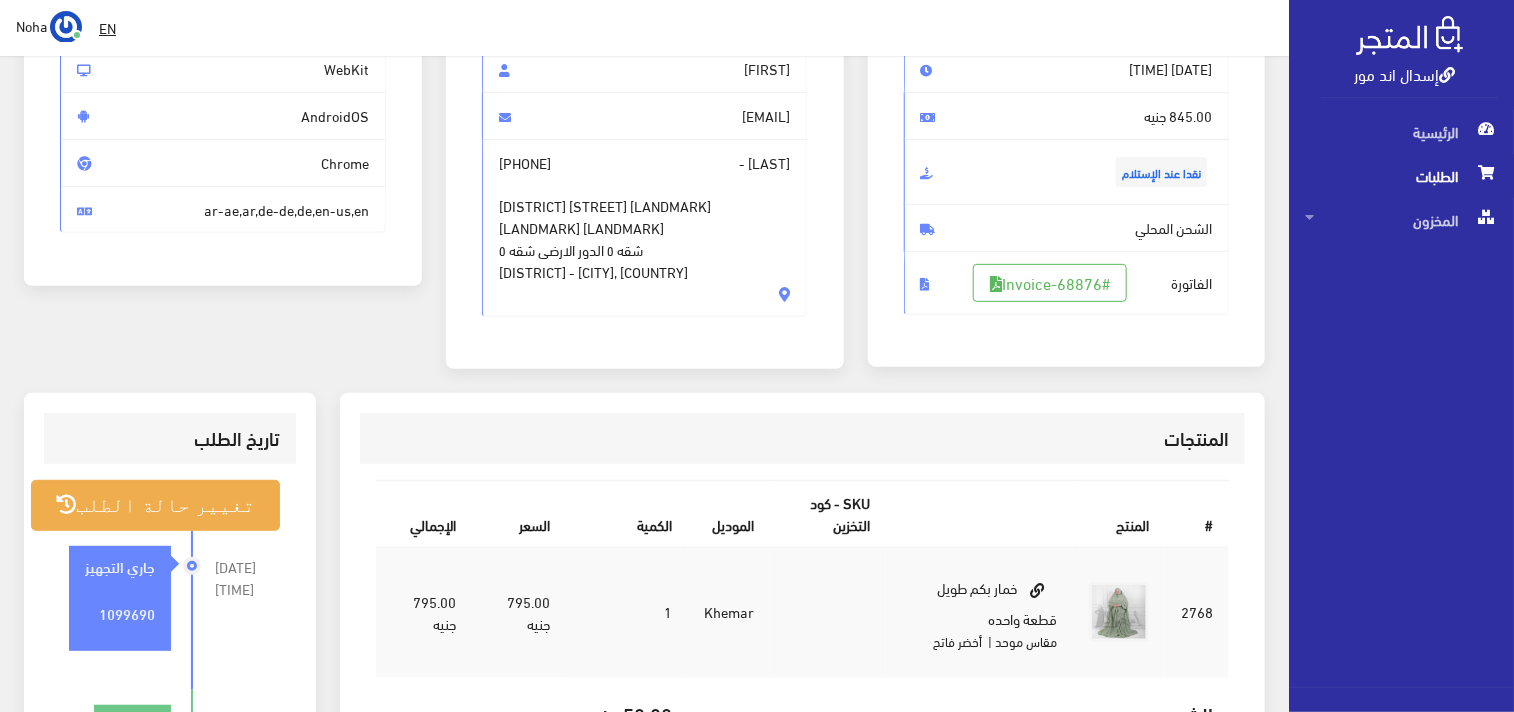 scroll, scrollTop: 444, scrollLeft: 0, axis: vertical 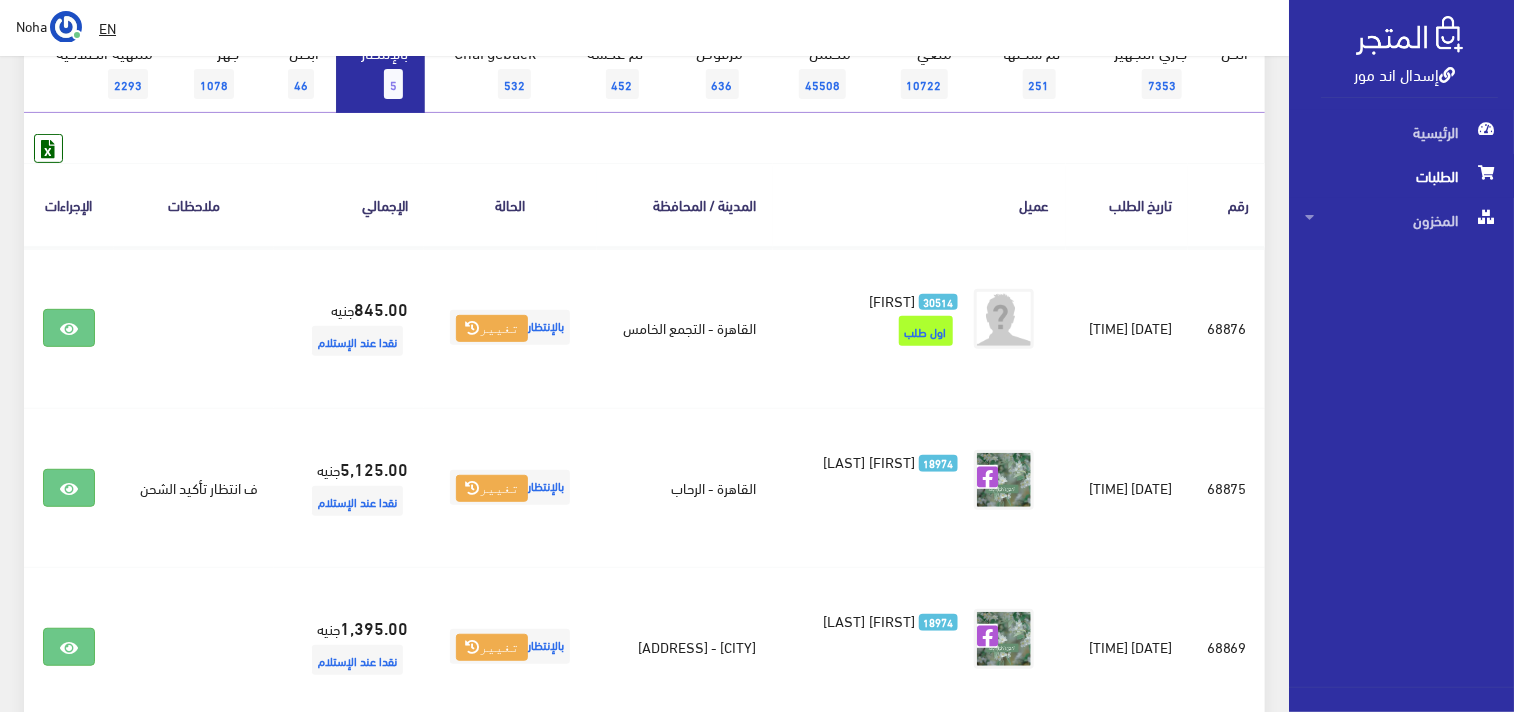 click on "5" at bounding box center (393, 84) 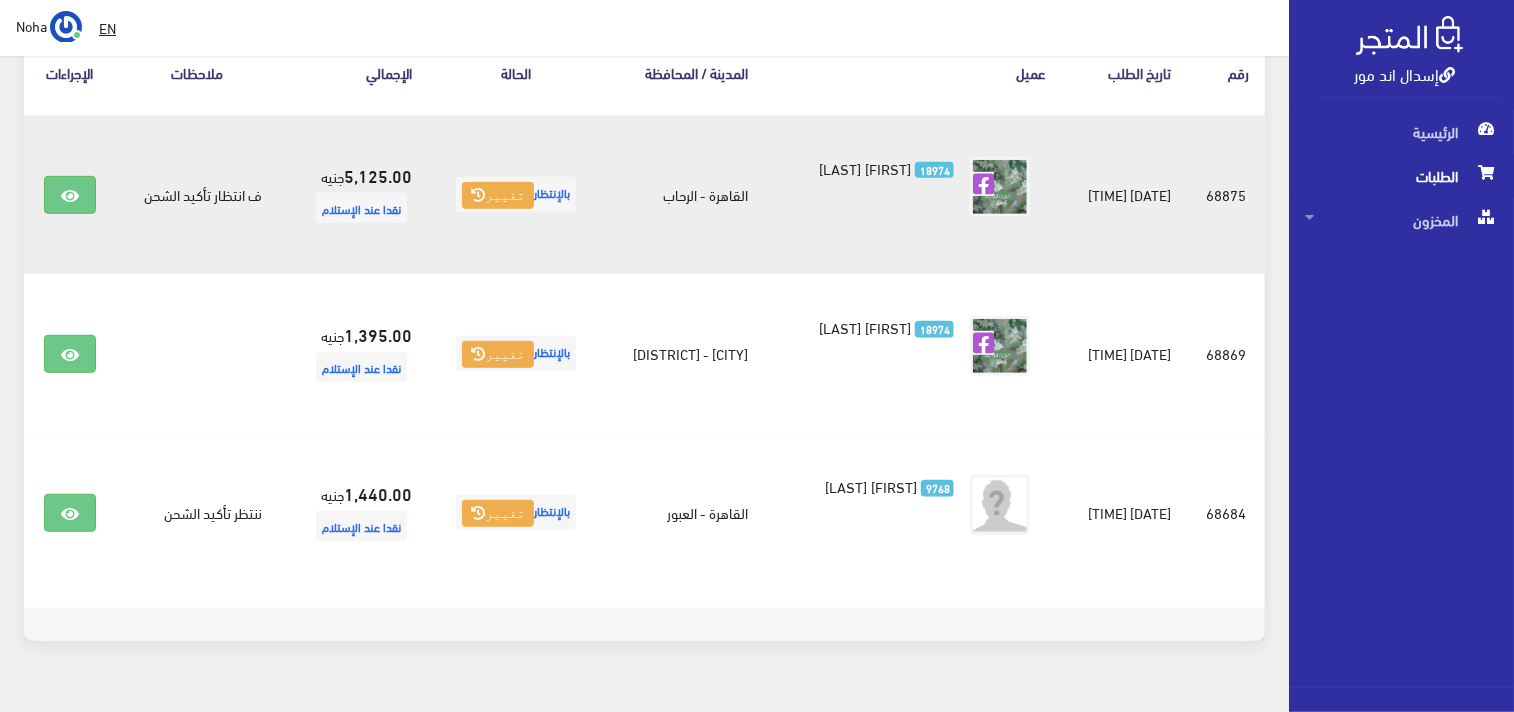 scroll, scrollTop: 405, scrollLeft: 0, axis: vertical 